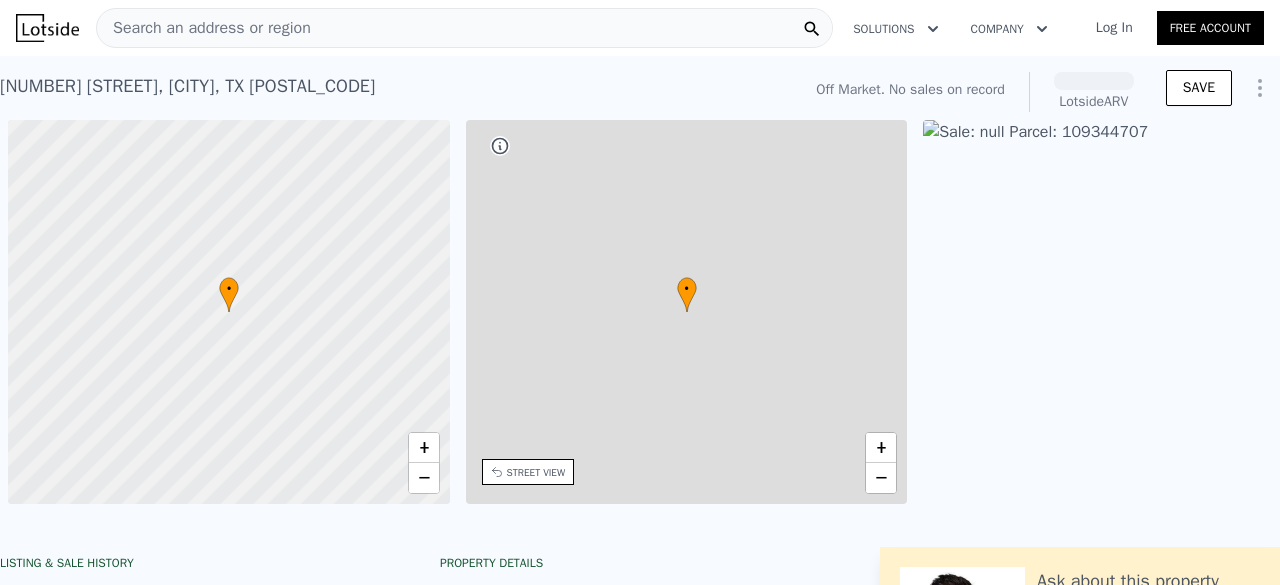 scroll, scrollTop: 0, scrollLeft: 0, axis: both 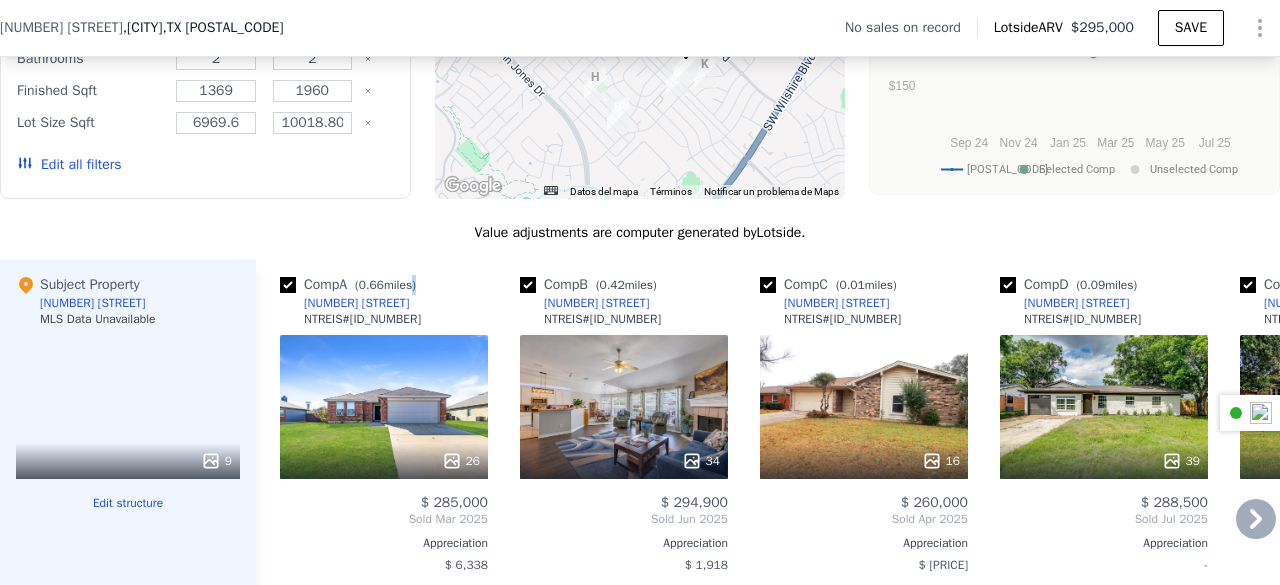 click on "Comp  A ( 0.66  miles) [NUMBER] [STREET] NTREIS  # [ID_NUMBER]" at bounding box center [384, 305] 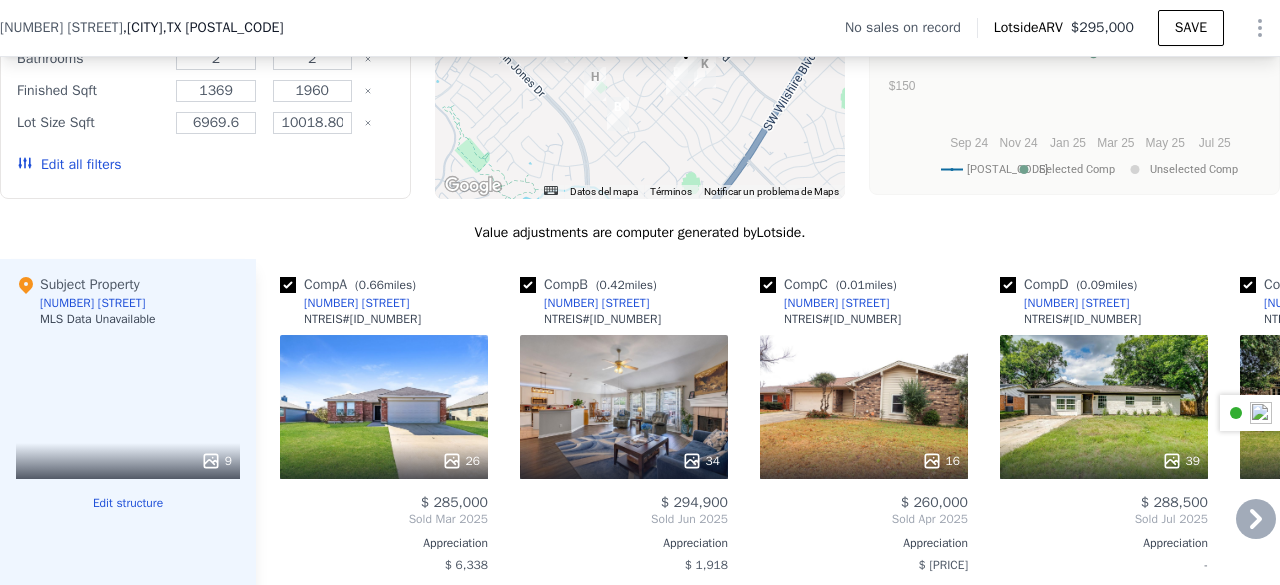 click on "Comp  A ( 0.66  miles) [NUMBER] [STREET] NTREIS  # [ID_NUMBER]" at bounding box center (384, 305) 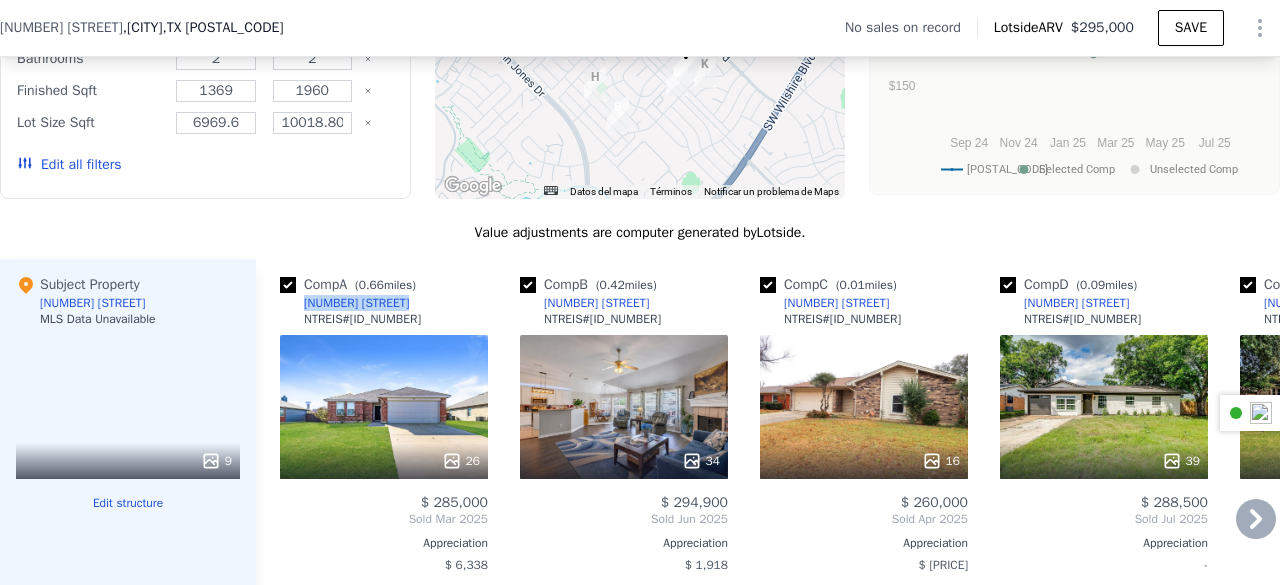 drag, startPoint x: 414, startPoint y: 312, endPoint x: 295, endPoint y: 314, distance: 119.01681 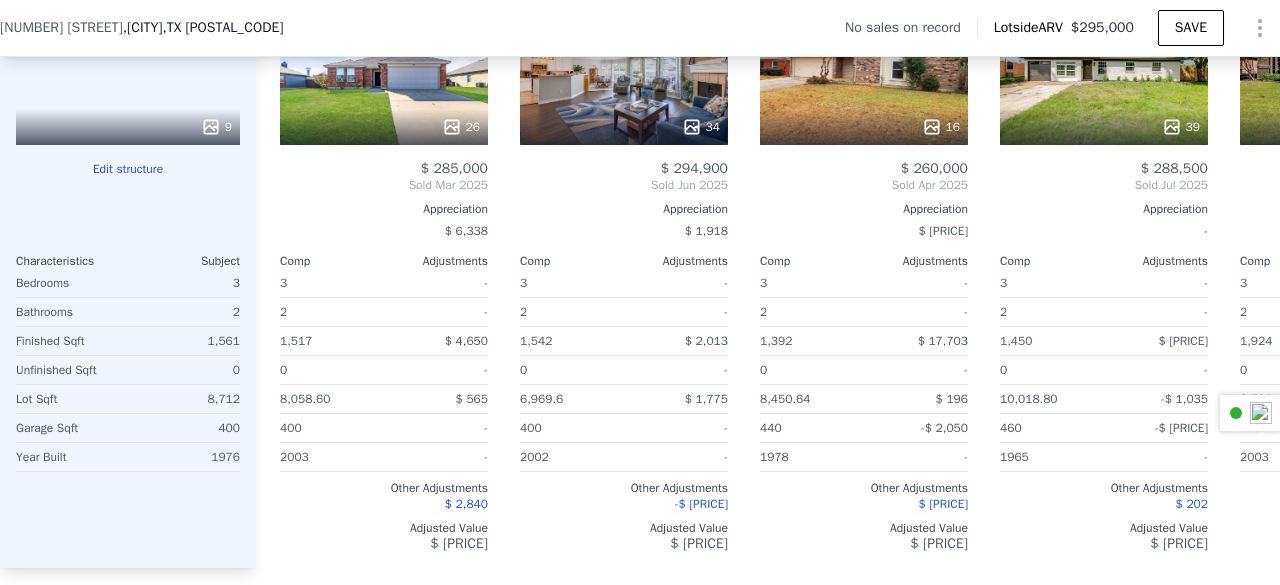 scroll, scrollTop: 2082, scrollLeft: 0, axis: vertical 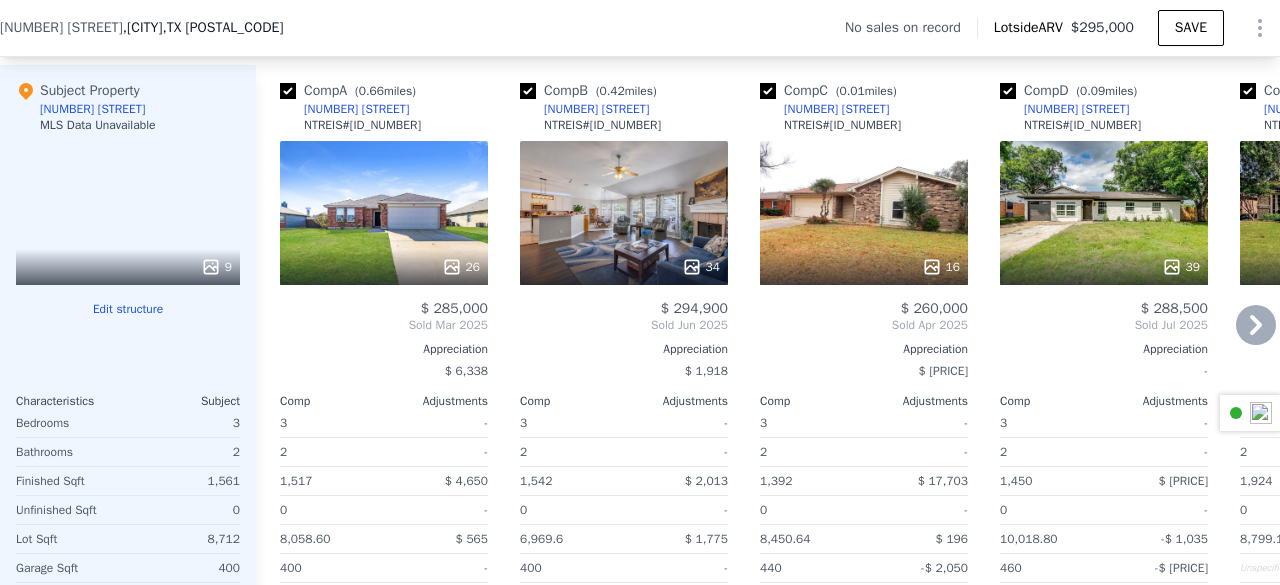 drag, startPoint x: 883, startPoint y: 114, endPoint x: 961, endPoint y: 127, distance: 79.07591 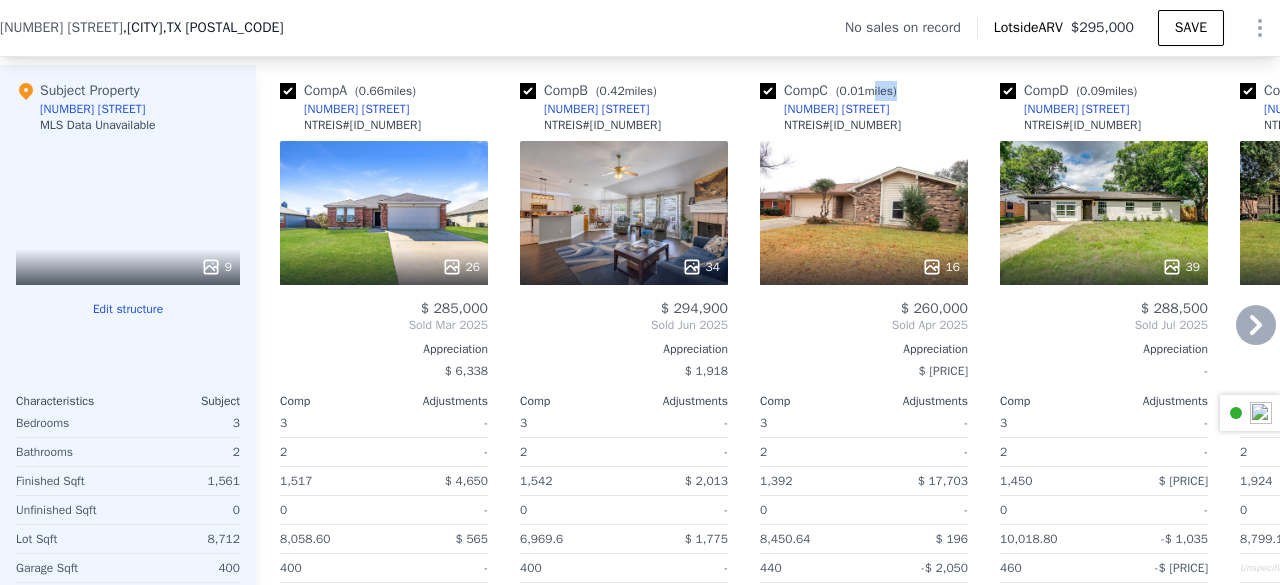 click on "Comp  C ( 0.01  miles) [NUMBER] [STREET] NTREIS  # [ID_NUMBER]" at bounding box center (864, 111) 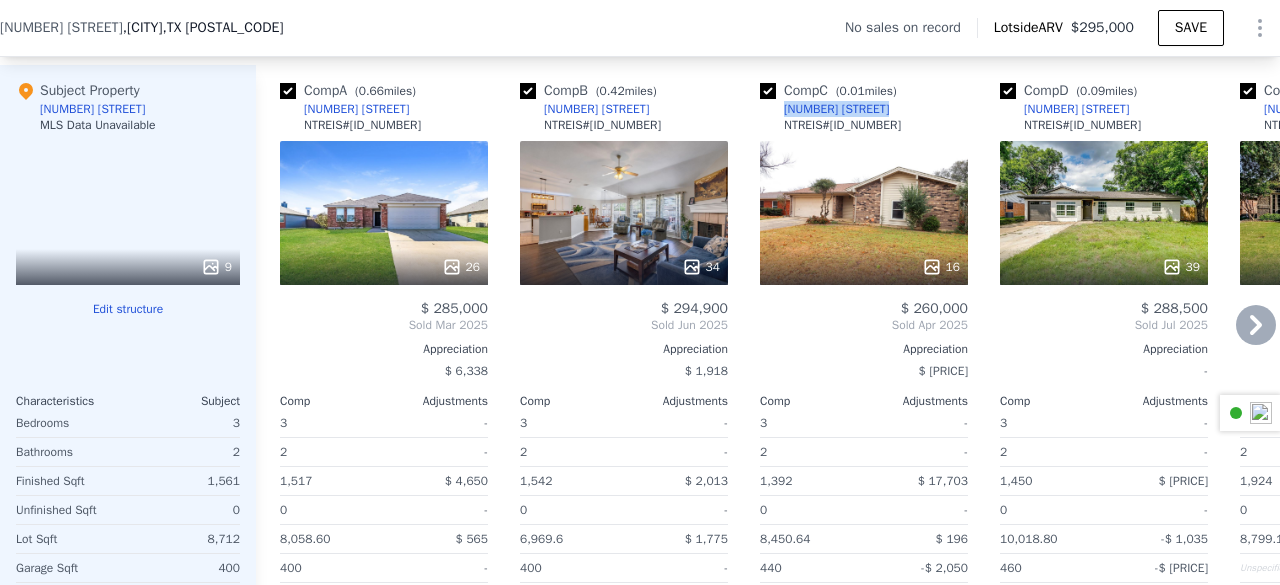 drag, startPoint x: 870, startPoint y: 119, endPoint x: 775, endPoint y: 122, distance: 95.047356 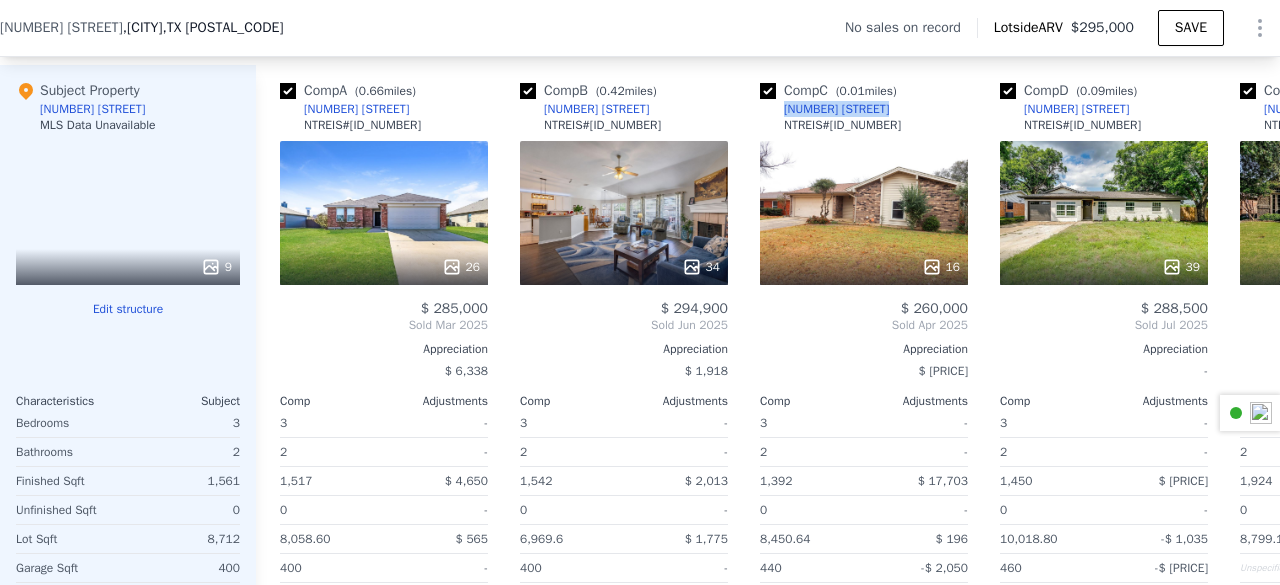 copy on "[NUMBER] [STREET]" 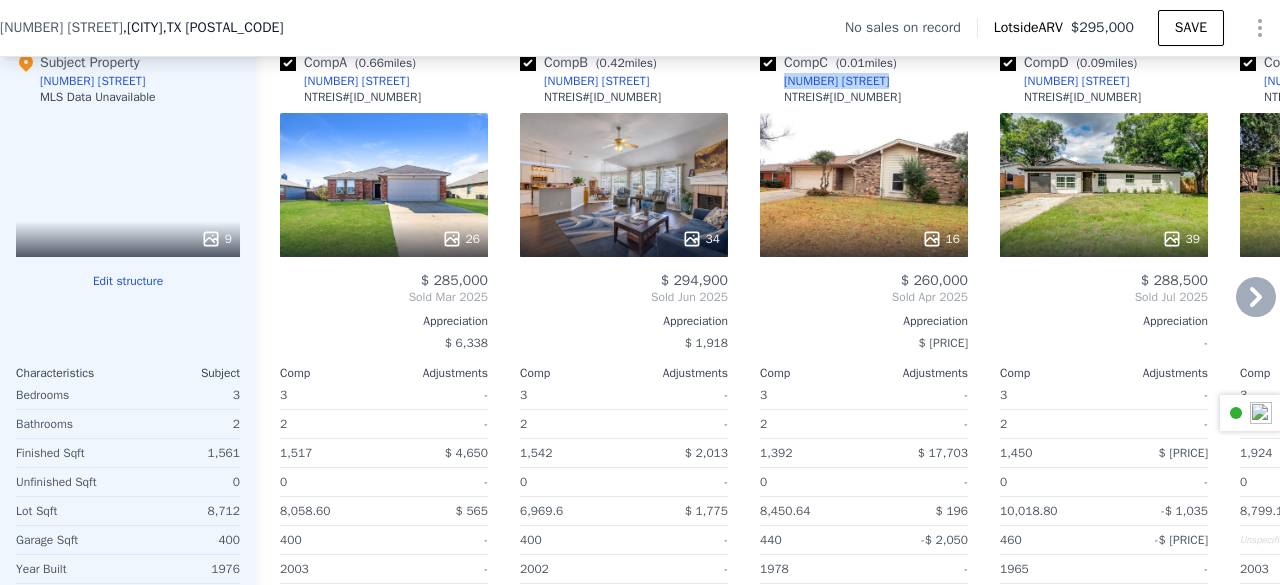 scroll, scrollTop: 1966, scrollLeft: 0, axis: vertical 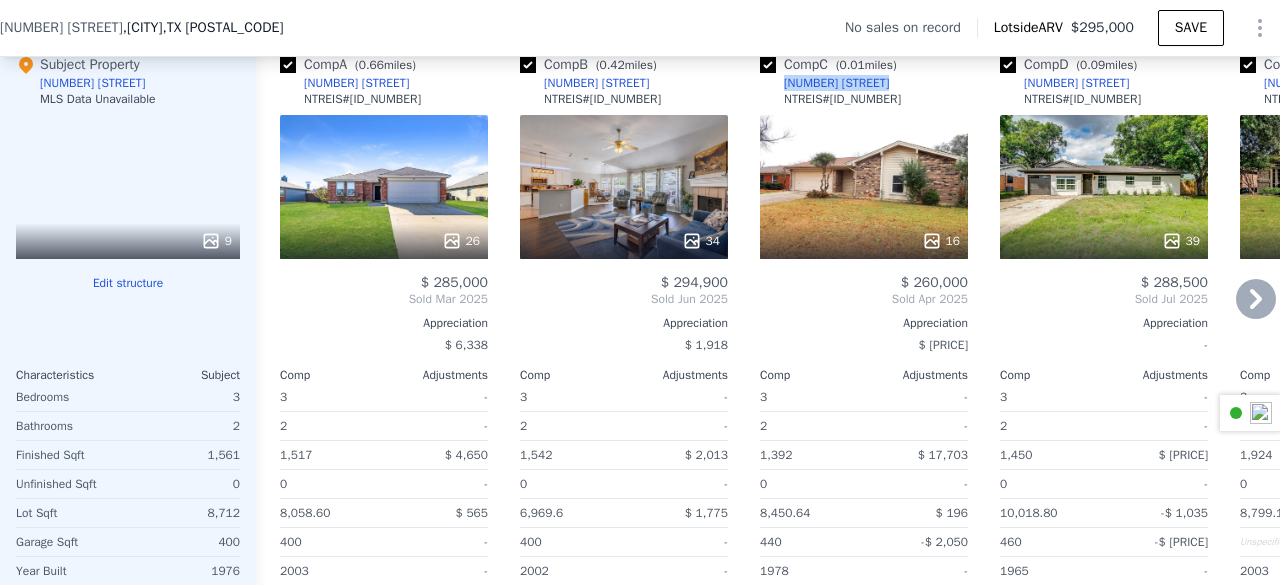 drag, startPoint x: 416, startPoint y: 91, endPoint x: 426, endPoint y: 95, distance: 10.770329 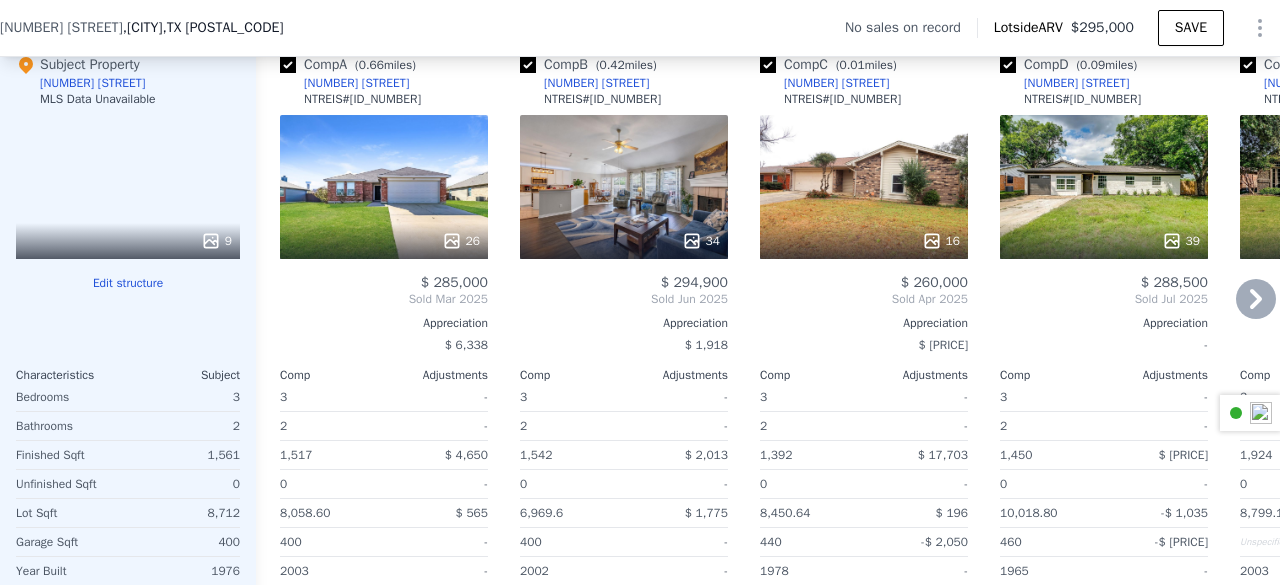 click on "Comp  A ( 0.66  miles) [NUMBER] [STREET] NTREIS  # [ID_NUMBER]" at bounding box center (384, 85) 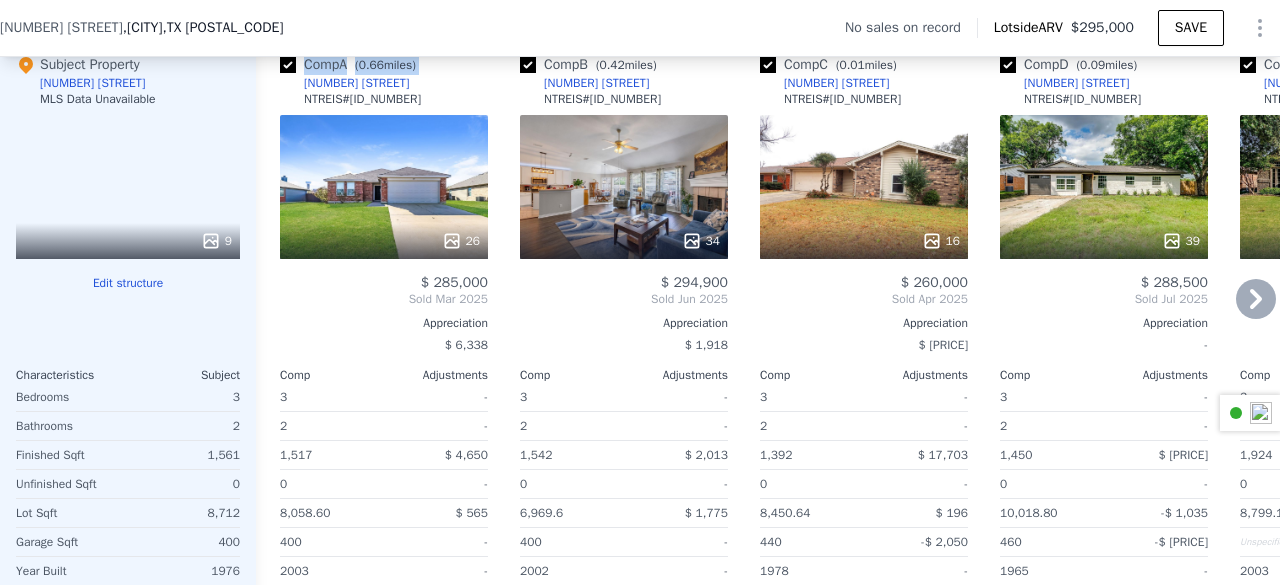 click on "Comp  A ( 0.66  miles) [NUMBER] [STREET] NTREIS  # [ID_NUMBER]" at bounding box center [384, 85] 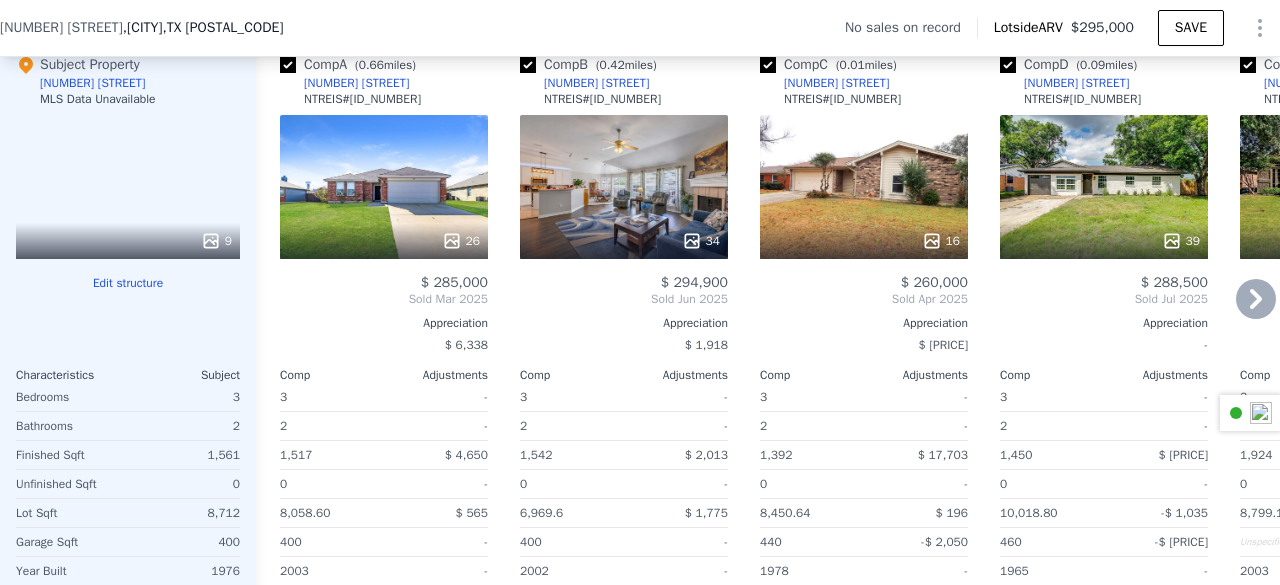 click on "Comp  A ( 0.66  miles) [NUMBER] [STREET] NTREIS  # [ID_NUMBER]" at bounding box center (384, 85) 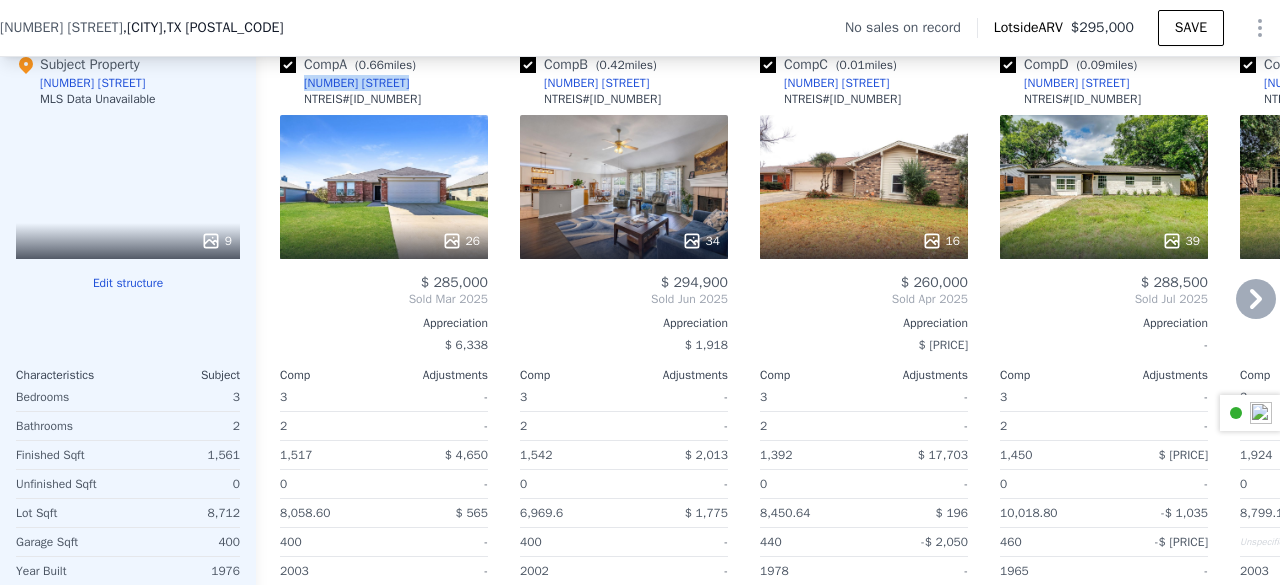 click on "Comp  A ( 0.66  miles) [NUMBER] [STREET] NTREIS  # [ID_NUMBER]" at bounding box center (384, 85) 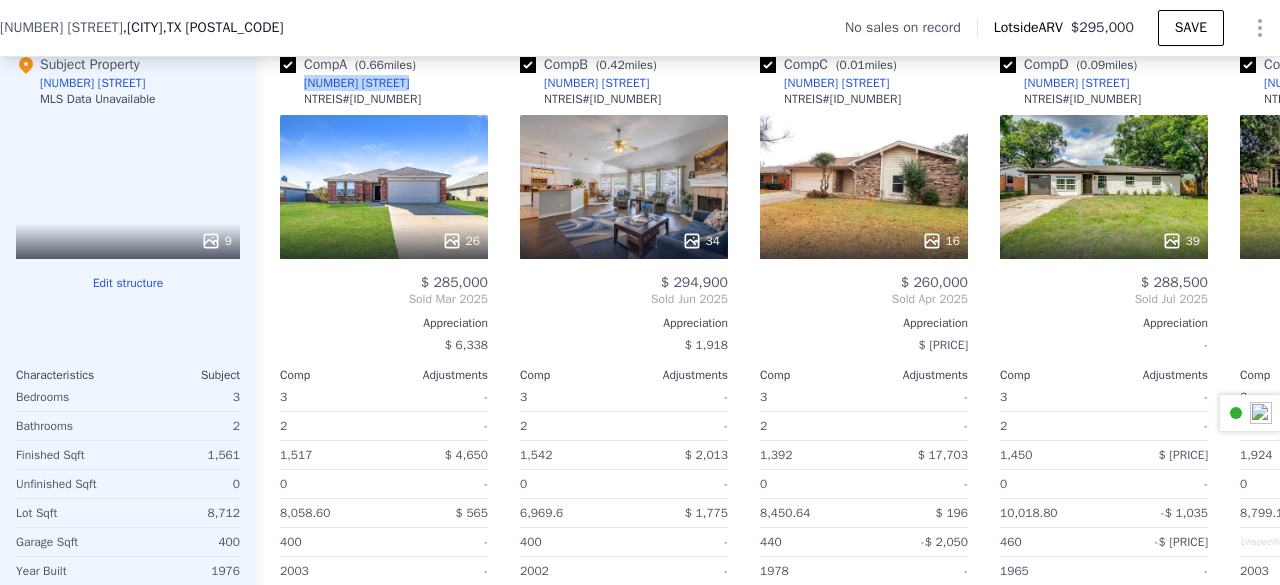 copy on "[NUMBER] [STREET]" 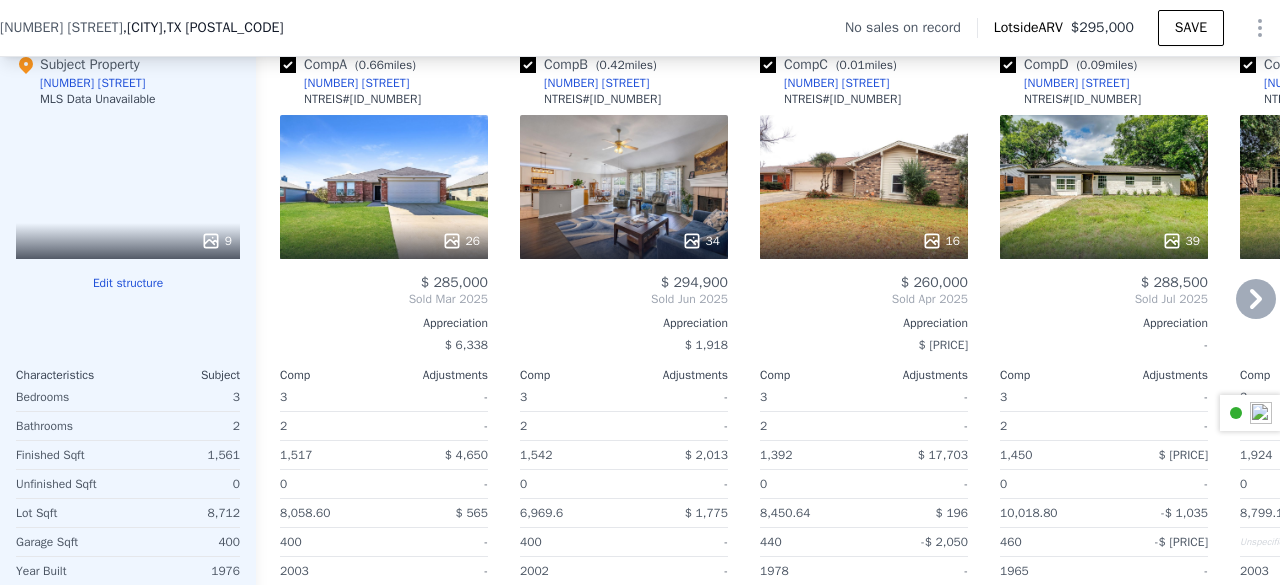click on "NTREIS  # [ID_NUMBER]" at bounding box center [602, 99] 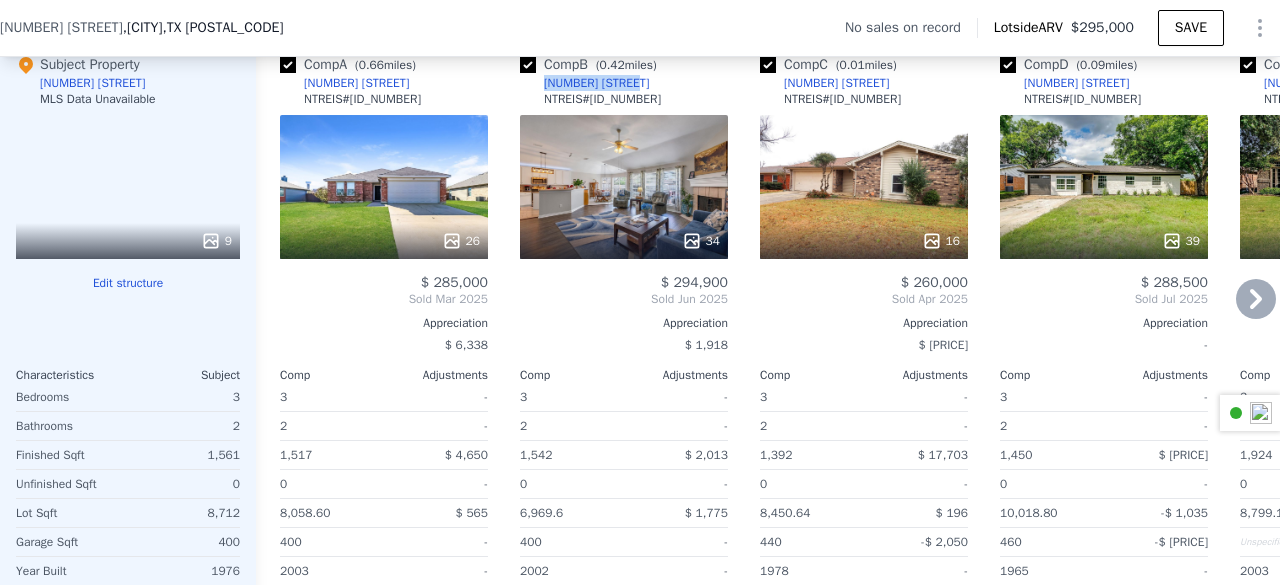 drag, startPoint x: 624, startPoint y: 93, endPoint x: 515, endPoint y: 98, distance: 109.11462 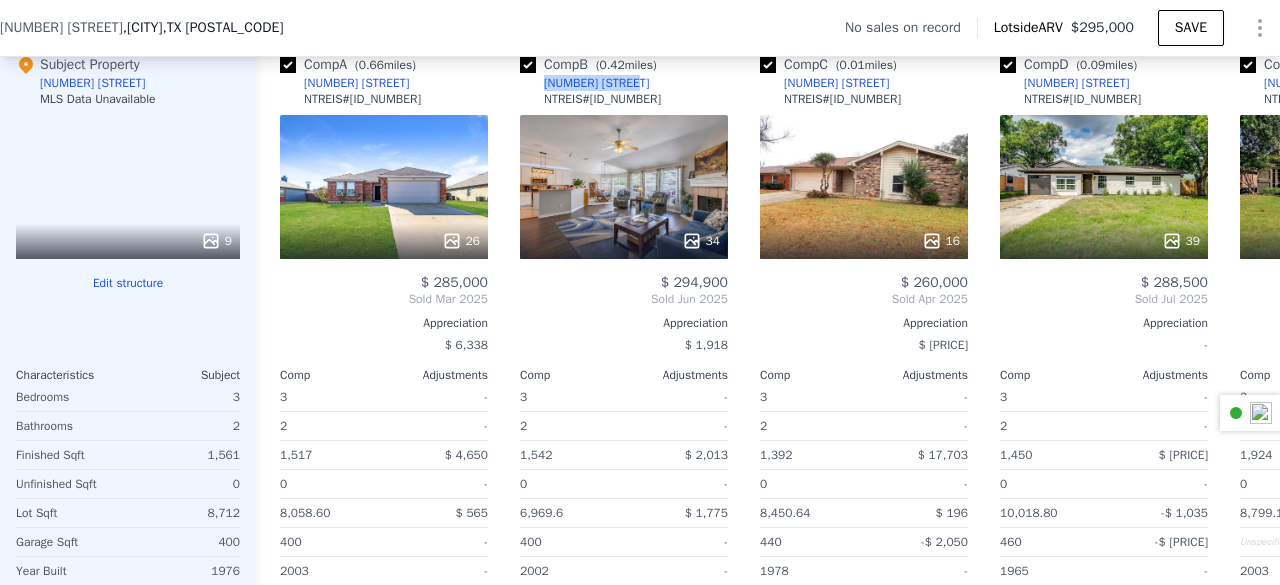 copy on "[NUMBER] [STREET]" 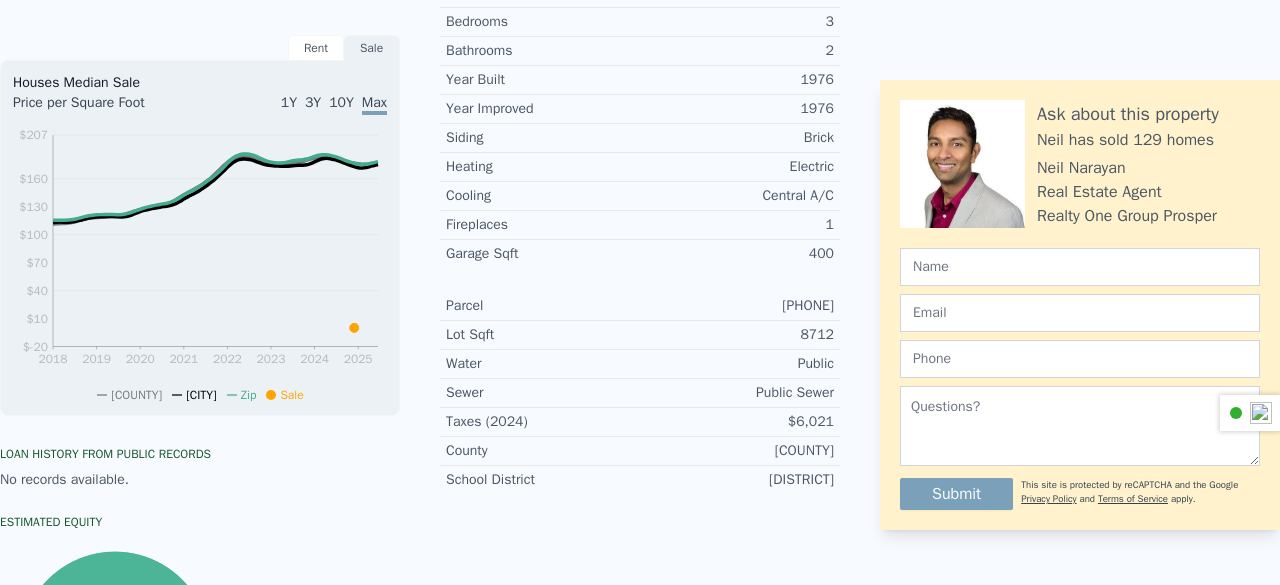 scroll, scrollTop: 0, scrollLeft: 0, axis: both 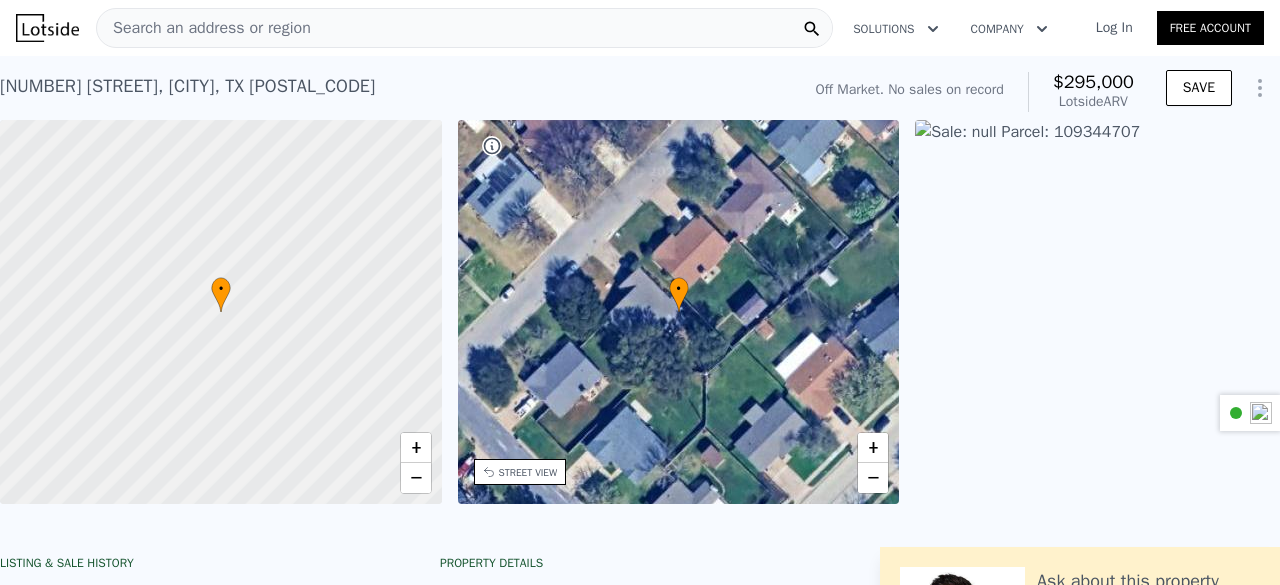 click on "Search an address or region" at bounding box center (464, 28) 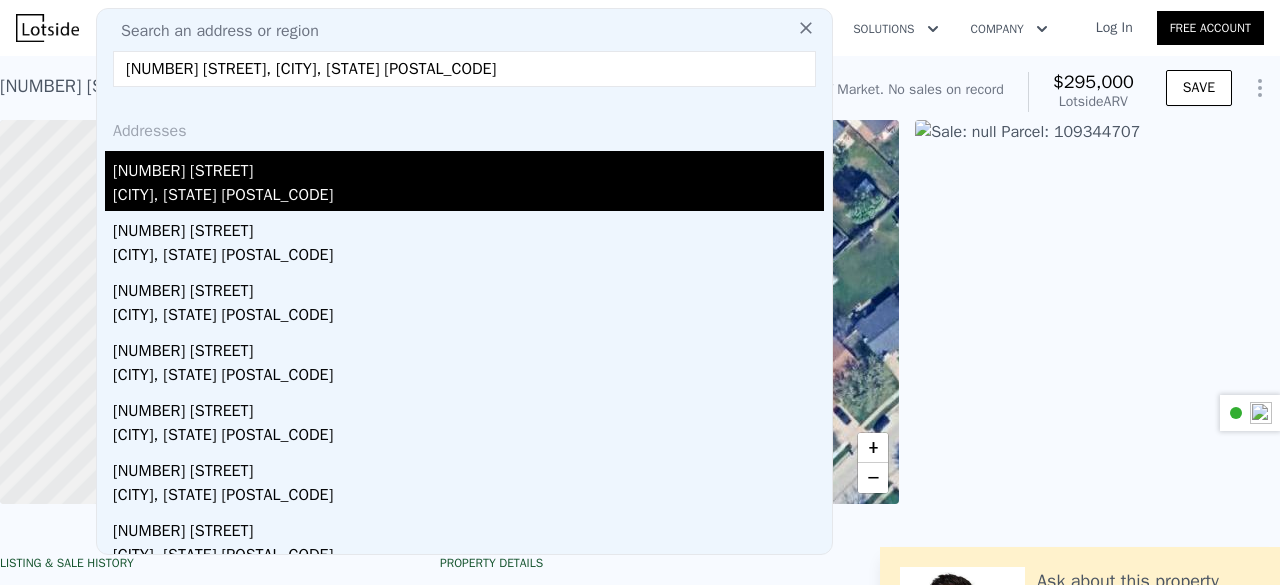 type on "[NUMBER] [STREET], [CITY], [STATE] [POSTAL_CODE]" 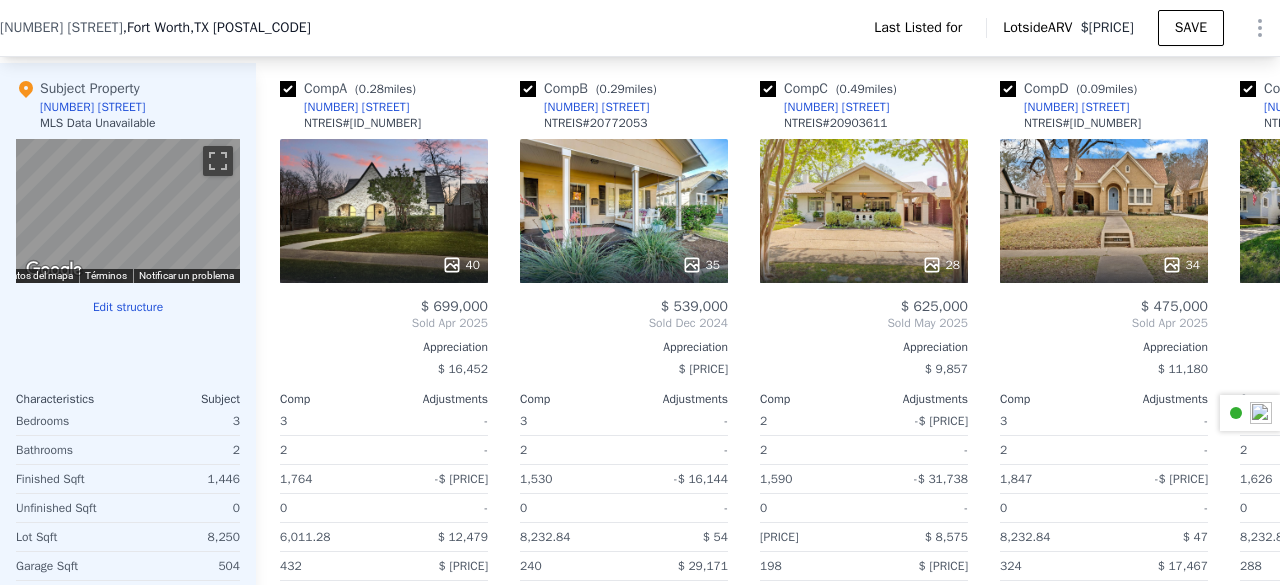 scroll, scrollTop: 1634, scrollLeft: 0, axis: vertical 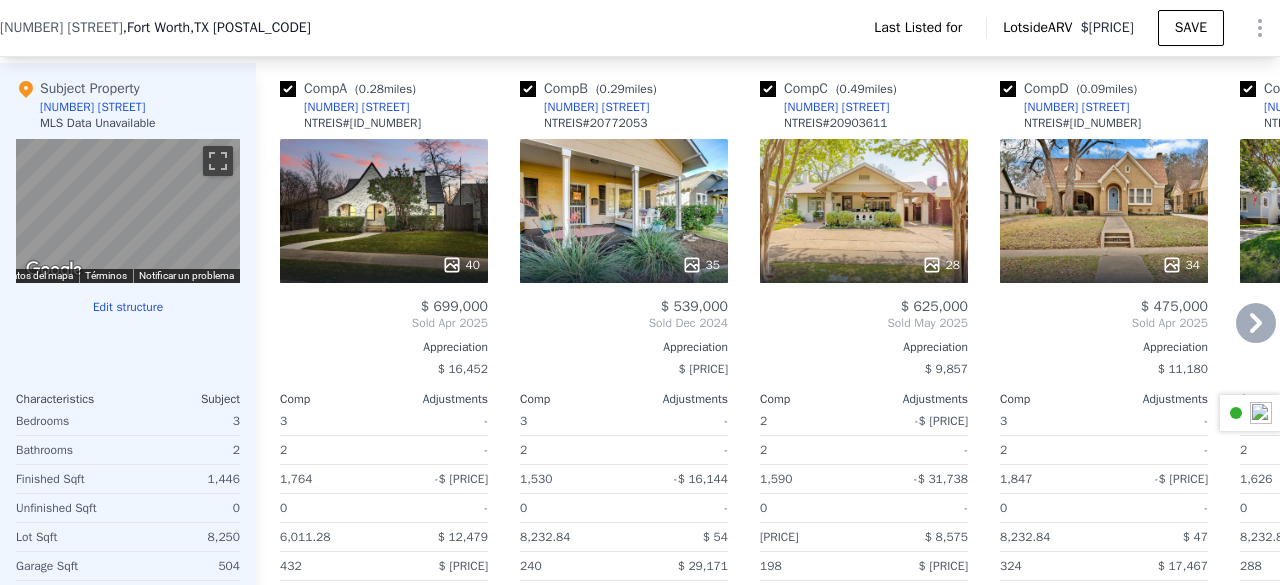 drag, startPoint x: 419, startPoint y: 125, endPoint x: 304, endPoint y: 124, distance: 115.00435 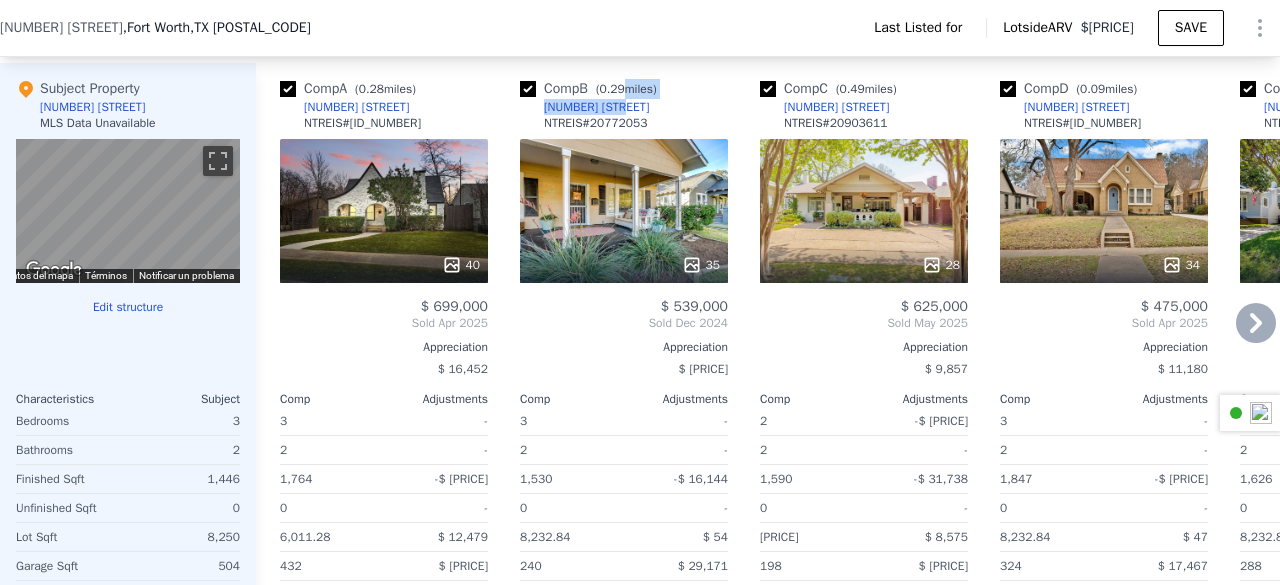 click on "Comp  B ( 0.29  miles) [NUMBER] [STREET] NTREIS  # [NUMBER]" at bounding box center (624, 109) 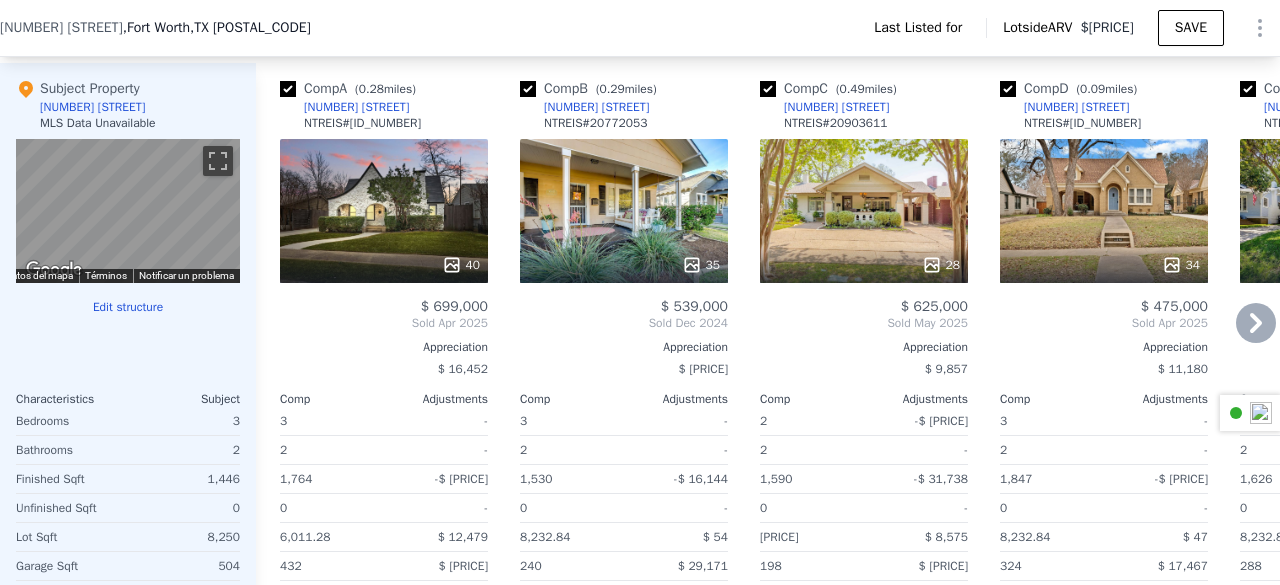 click on "Comp  B ( 0.29  miles) [NUMBER] [STREET] NTREIS  # [NUMBER]" at bounding box center [624, 109] 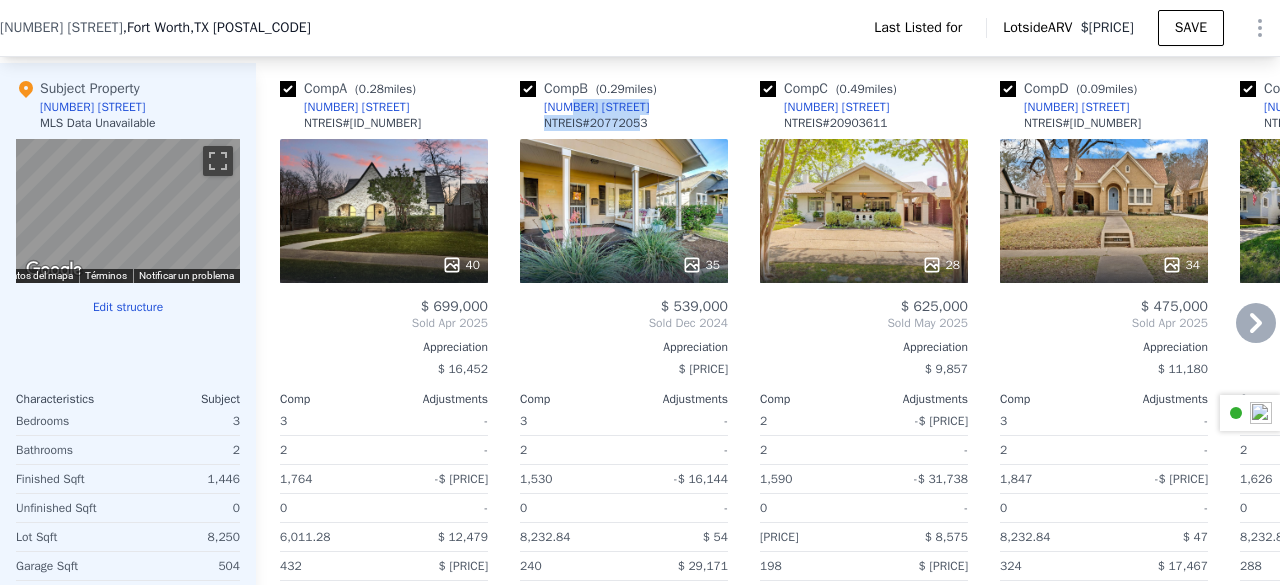drag, startPoint x: 632, startPoint y: 124, endPoint x: 568, endPoint y: 116, distance: 64.49806 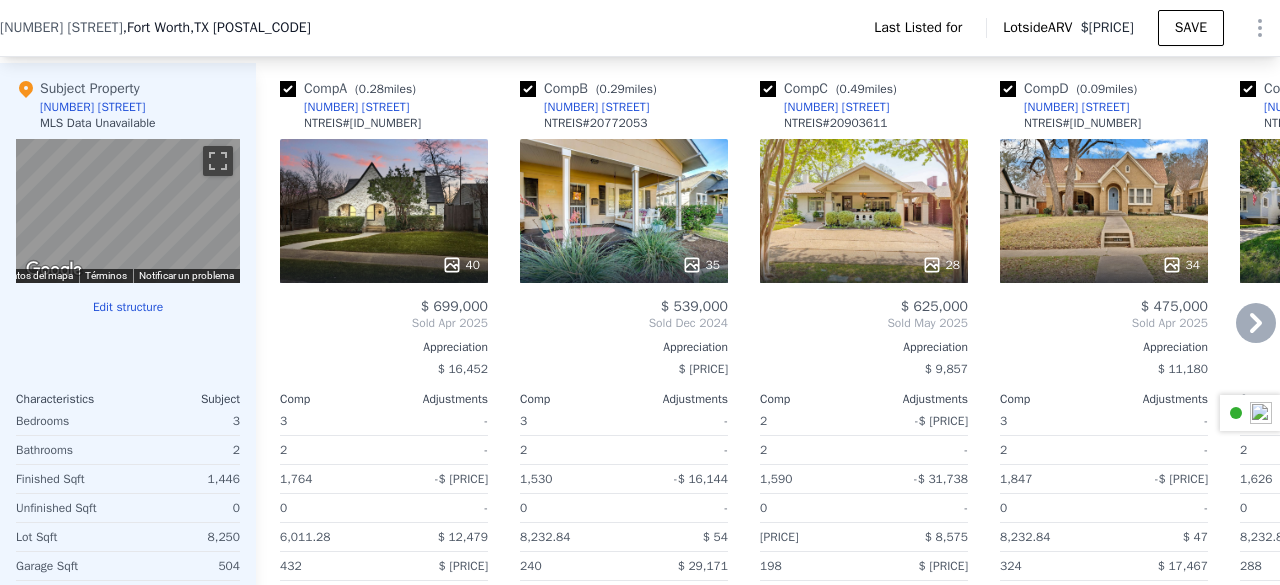 click on "Comp  B ( 0.29  miles) [NUMBER] [STREET] NTREIS  # [NUMBER]" at bounding box center [624, 109] 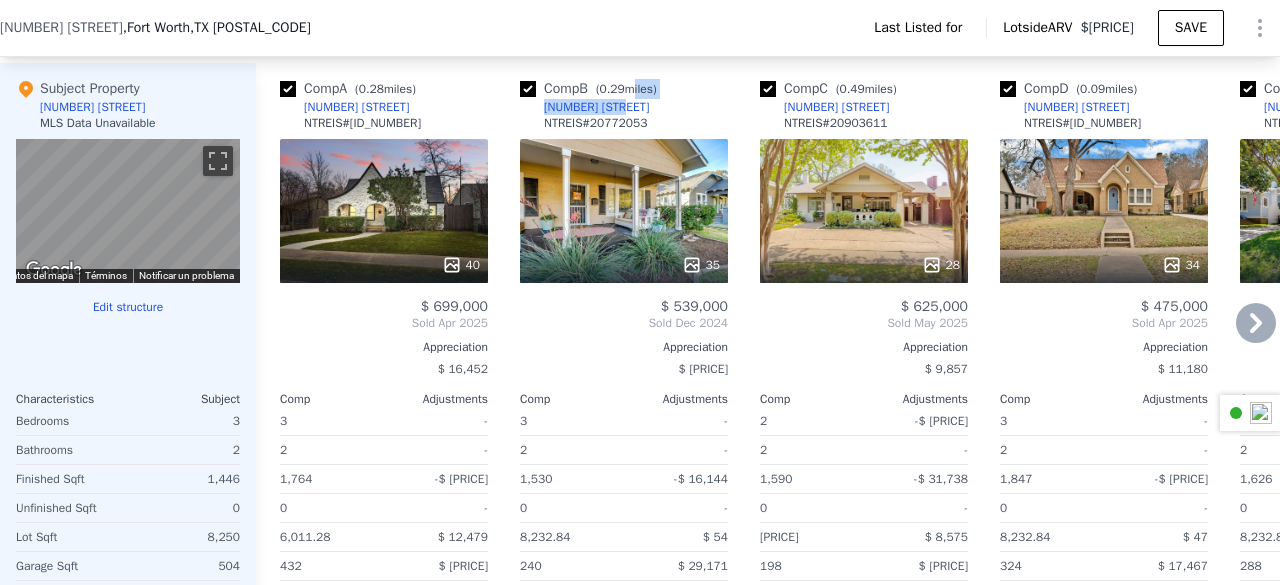 drag, startPoint x: 632, startPoint y: 117, endPoint x: 612, endPoint y: 115, distance: 20.09975 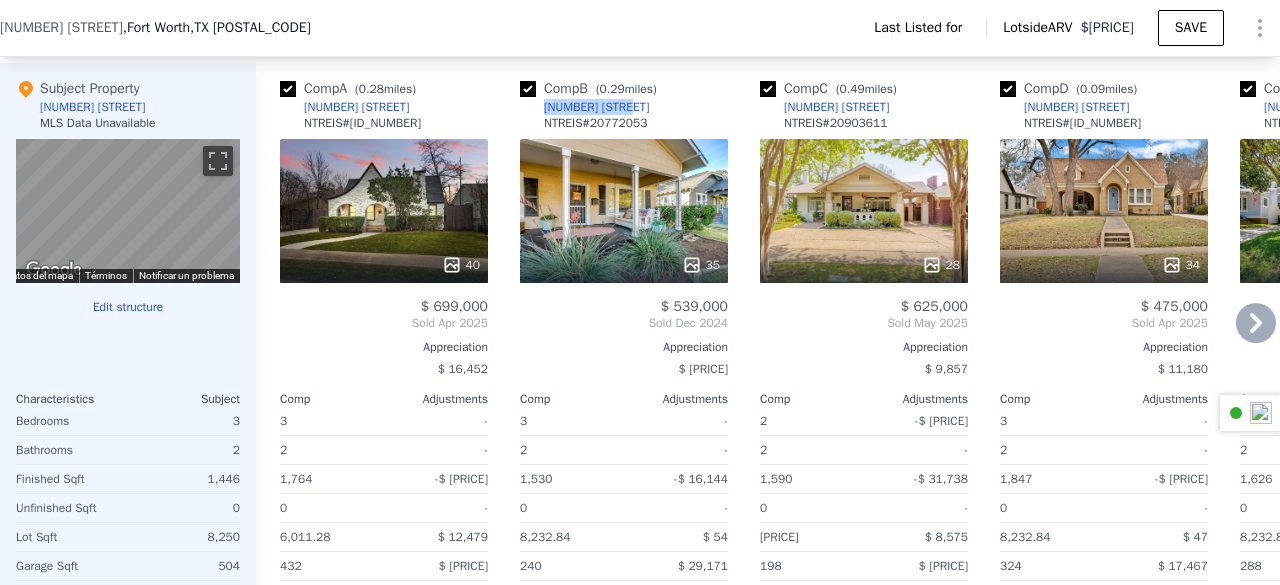 drag, startPoint x: 618, startPoint y: 123, endPoint x: 544, endPoint y: 118, distance: 74.168724 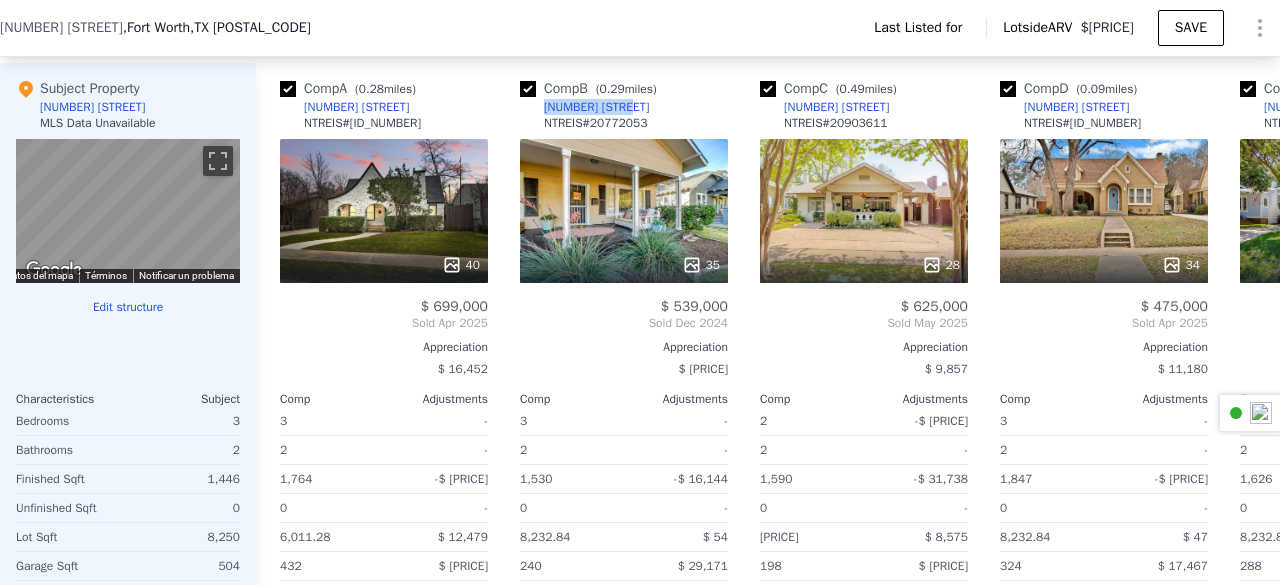 copy on "[NUMBER] [STREET]" 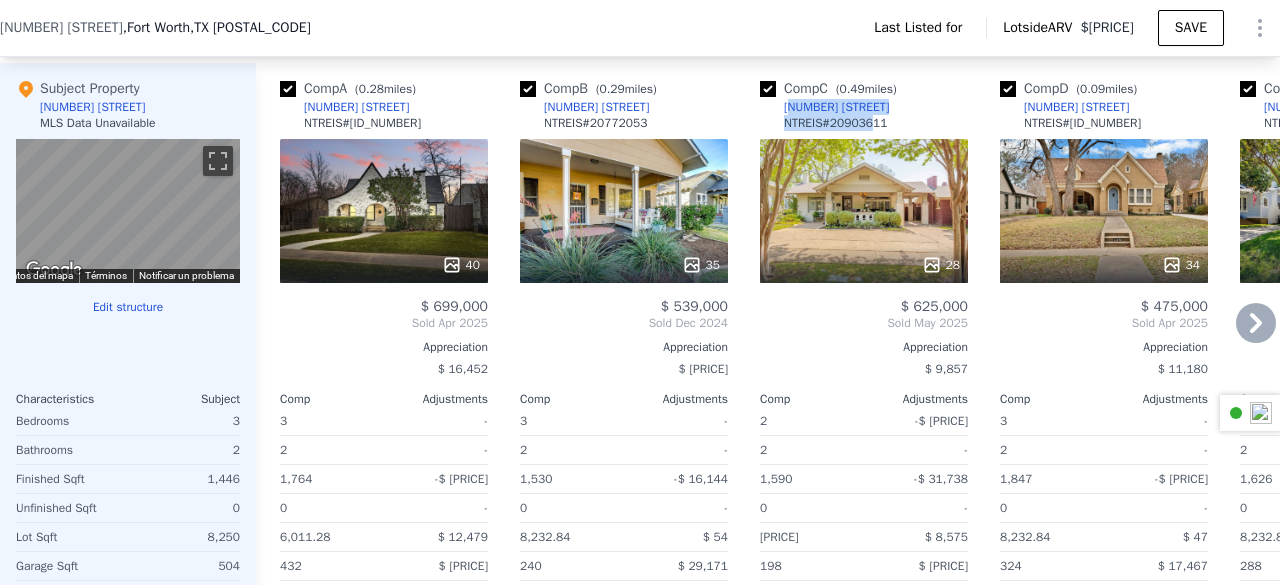 drag, startPoint x: 866, startPoint y: 122, endPoint x: 786, endPoint y: 115, distance: 80.305664 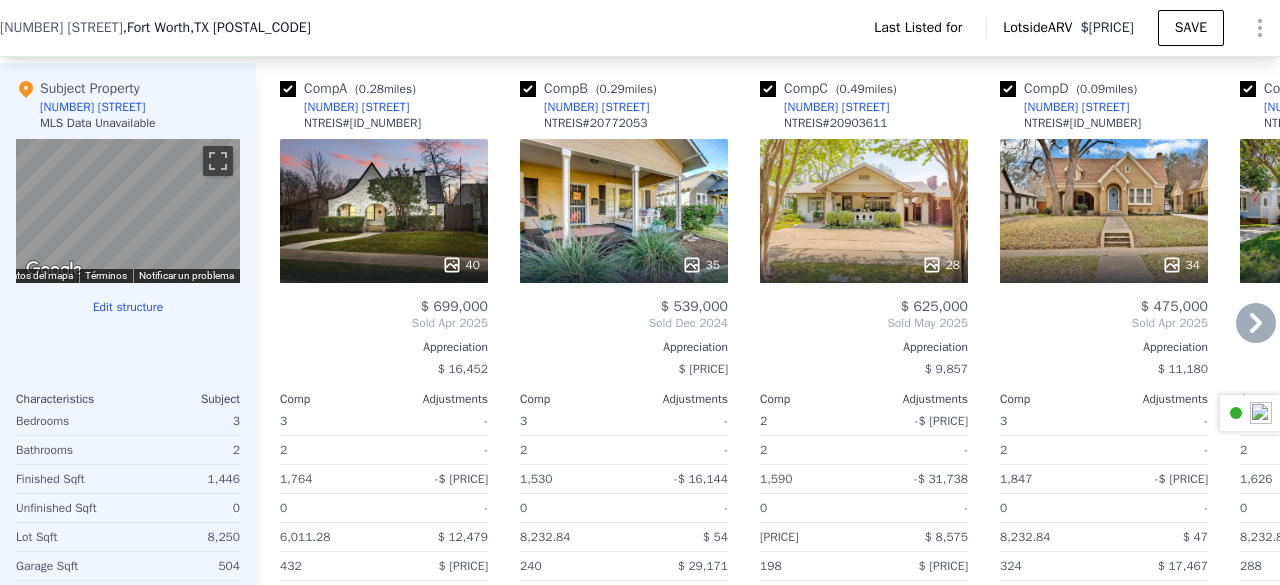 click on "Comp  C ( 0.49  miles) [NUMBER] [STREET] NTREIS  # [ID_NUMBER]" at bounding box center (864, 109) 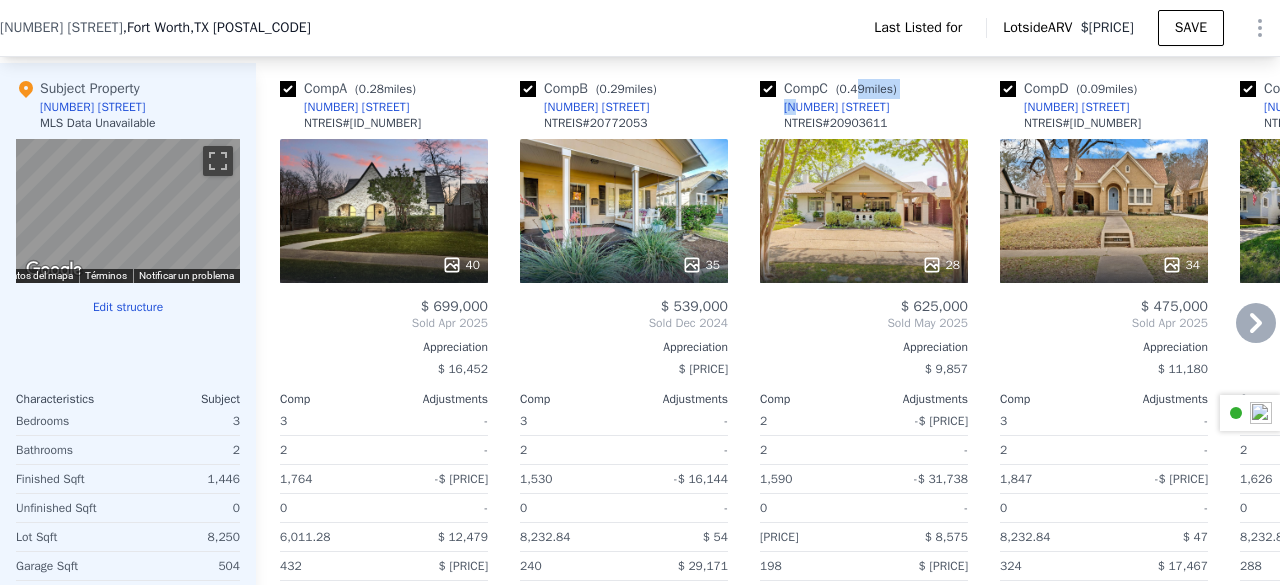 drag, startPoint x: 864, startPoint y: 115, endPoint x: 795, endPoint y: 119, distance: 69.115845 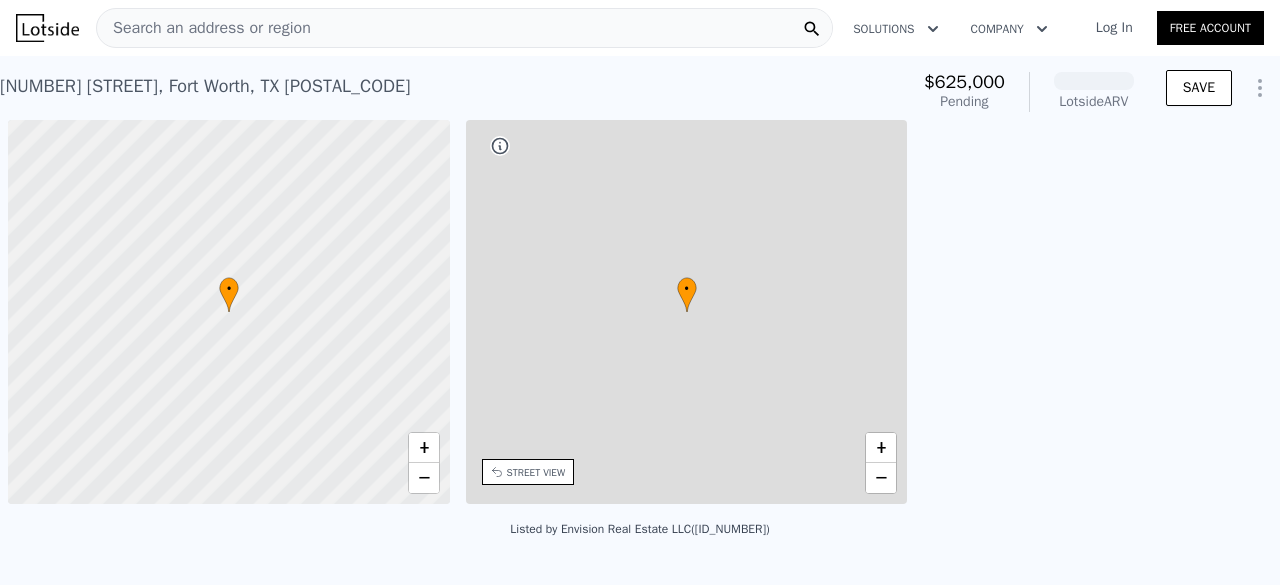 scroll, scrollTop: 0, scrollLeft: 0, axis: both 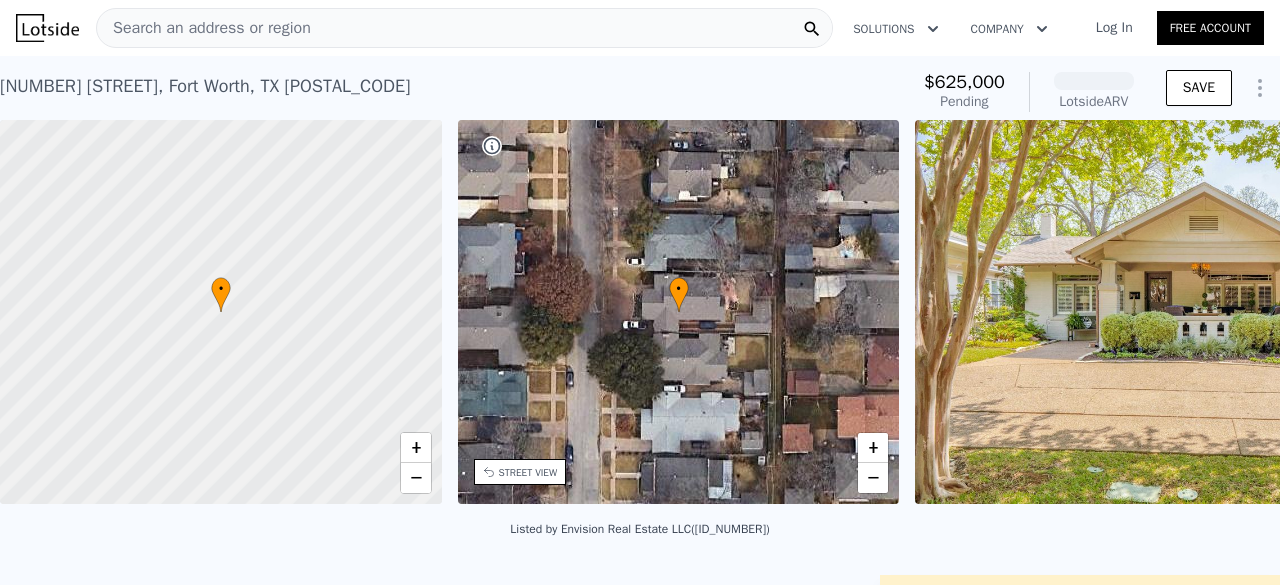 click on "[NUMBER] [STREET], [CITY], [STATE] [POSTAL_CODE]" at bounding box center (205, 86) 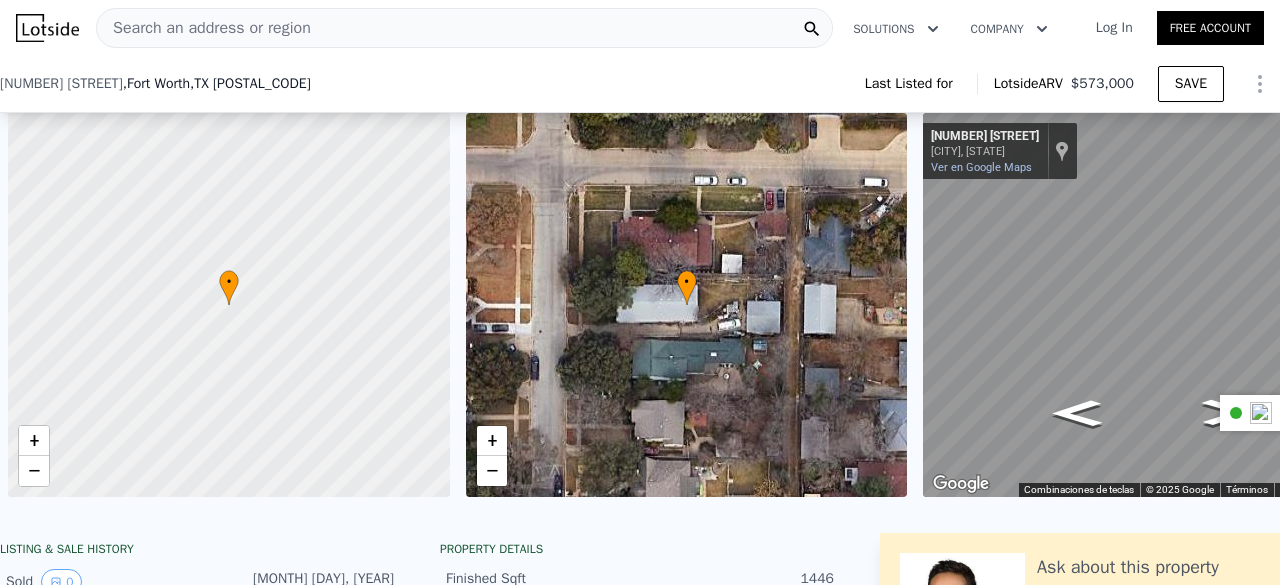 scroll, scrollTop: 0, scrollLeft: 0, axis: both 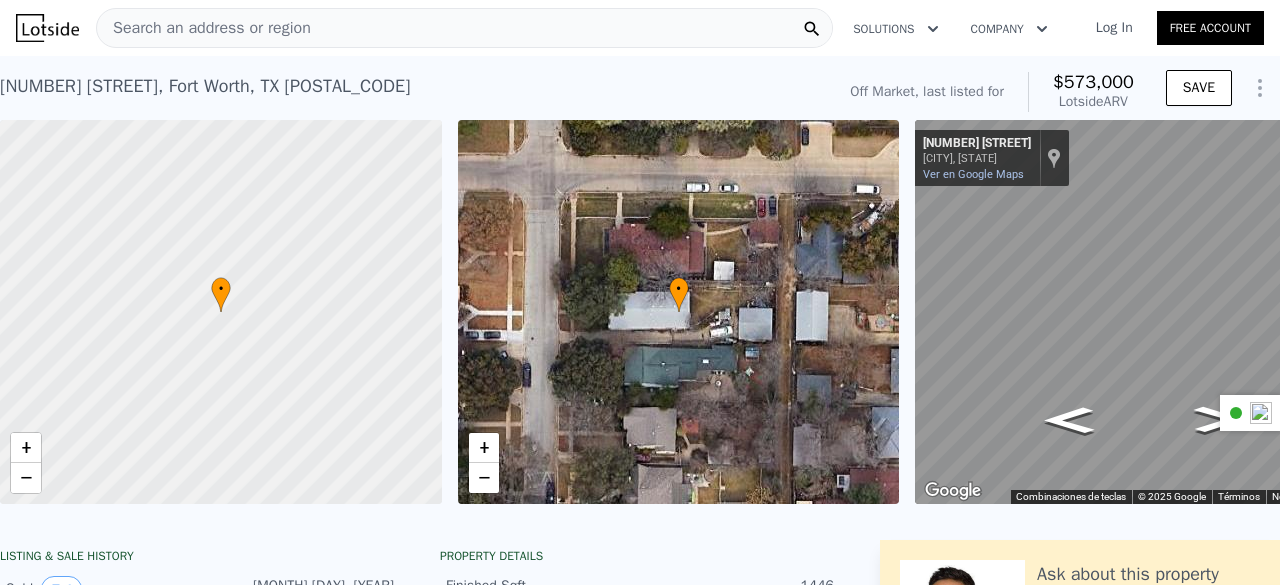 click on "Search an address or region" at bounding box center [464, 28] 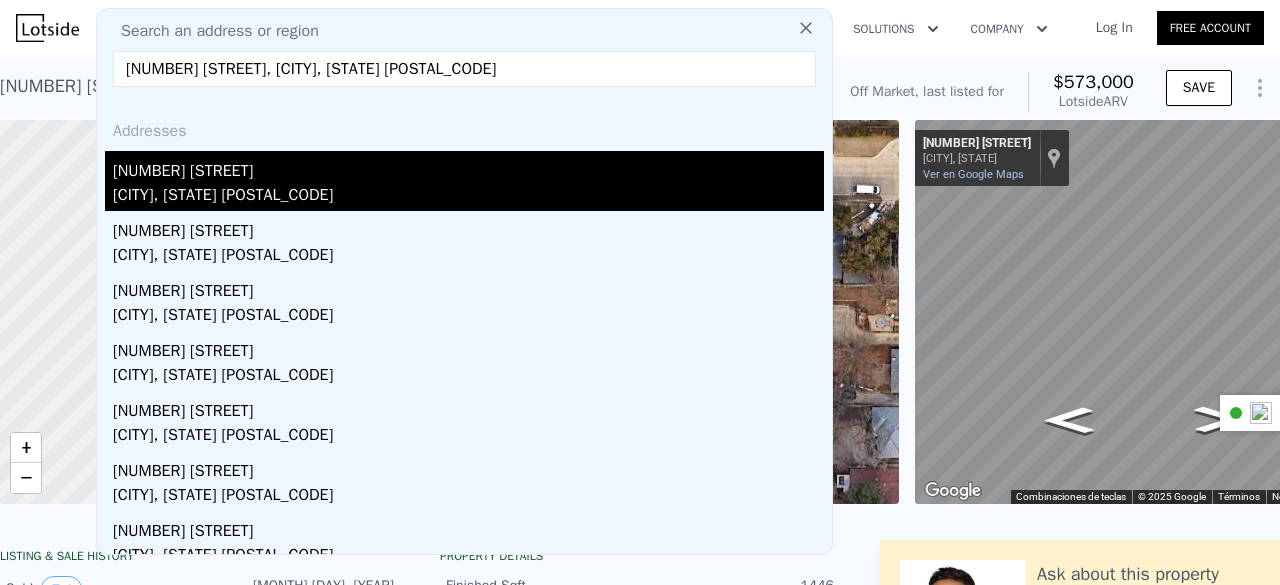 type on "4208 Hamilton Ave, Dallas, TX 75210" 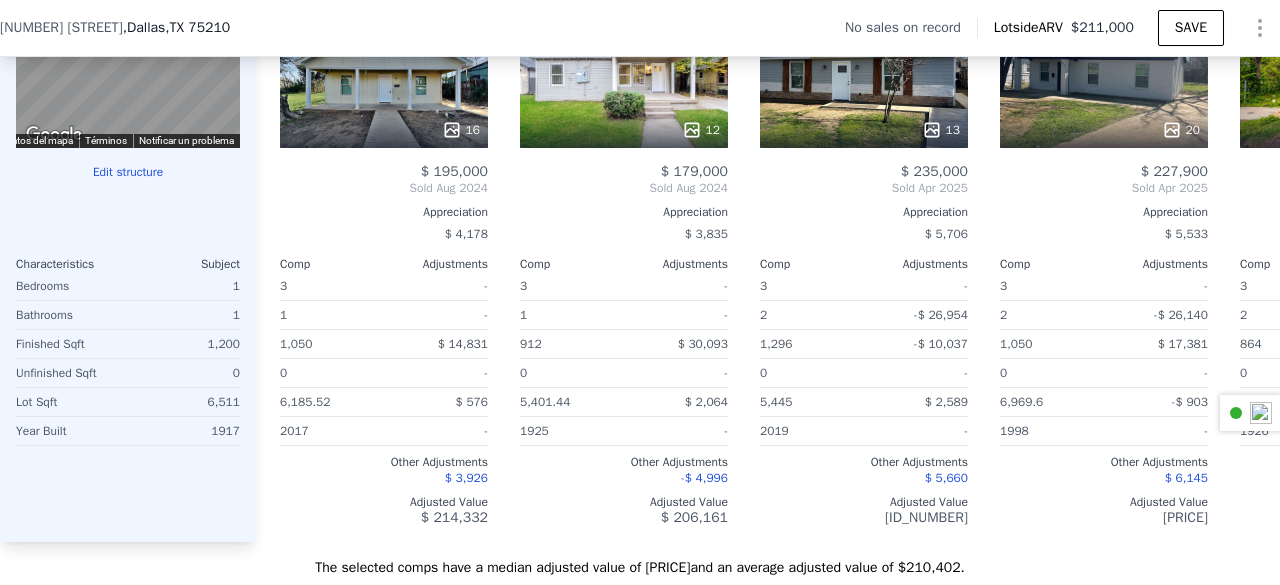 scroll, scrollTop: 2070, scrollLeft: 0, axis: vertical 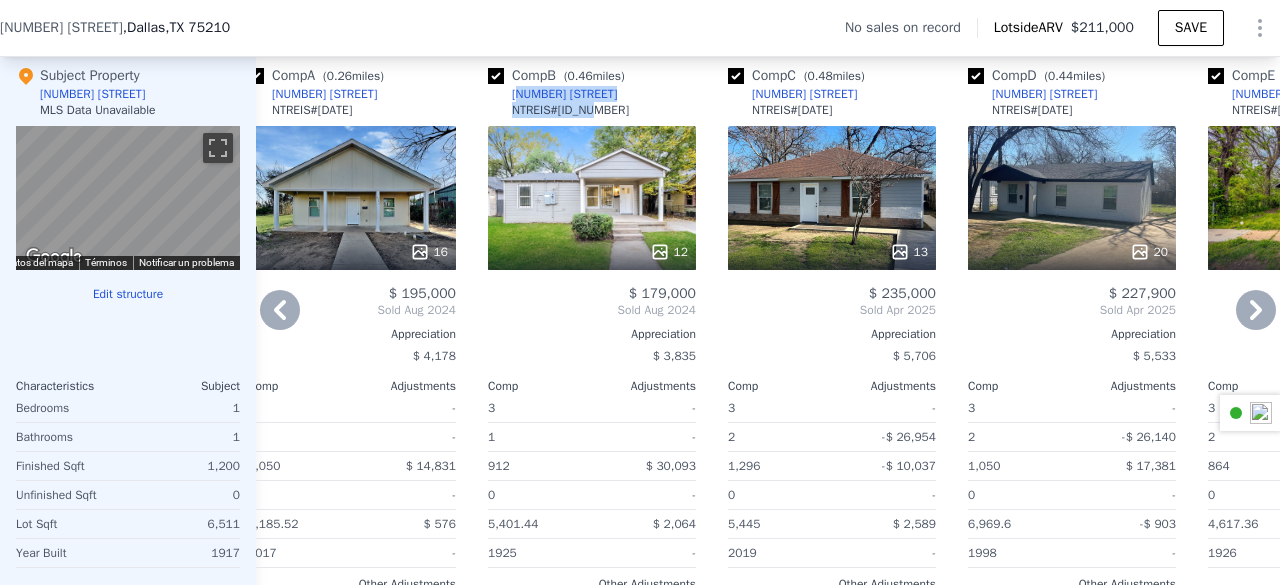 drag, startPoint x: 595, startPoint y: 111, endPoint x: 520, endPoint y: 108, distance: 75.059975 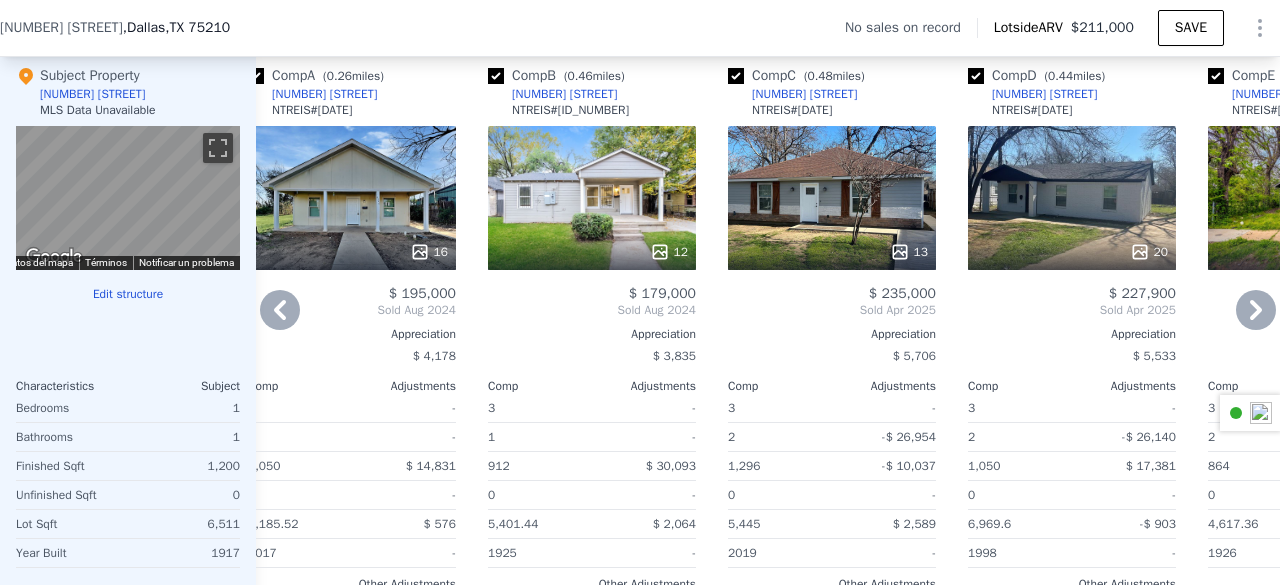 click on "Comp  B ( 0.46  miles) 3819 Pine St NTREIS  # 20529702" at bounding box center [592, 96] 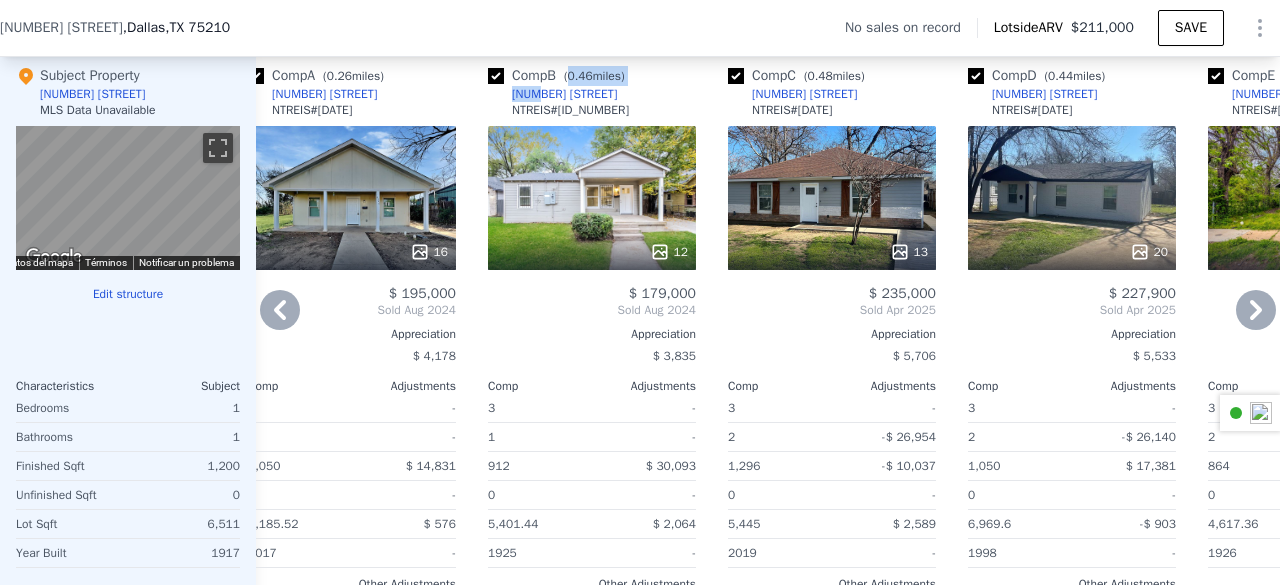 drag, startPoint x: 583, startPoint y: 106, endPoint x: 527, endPoint y: 113, distance: 56.435802 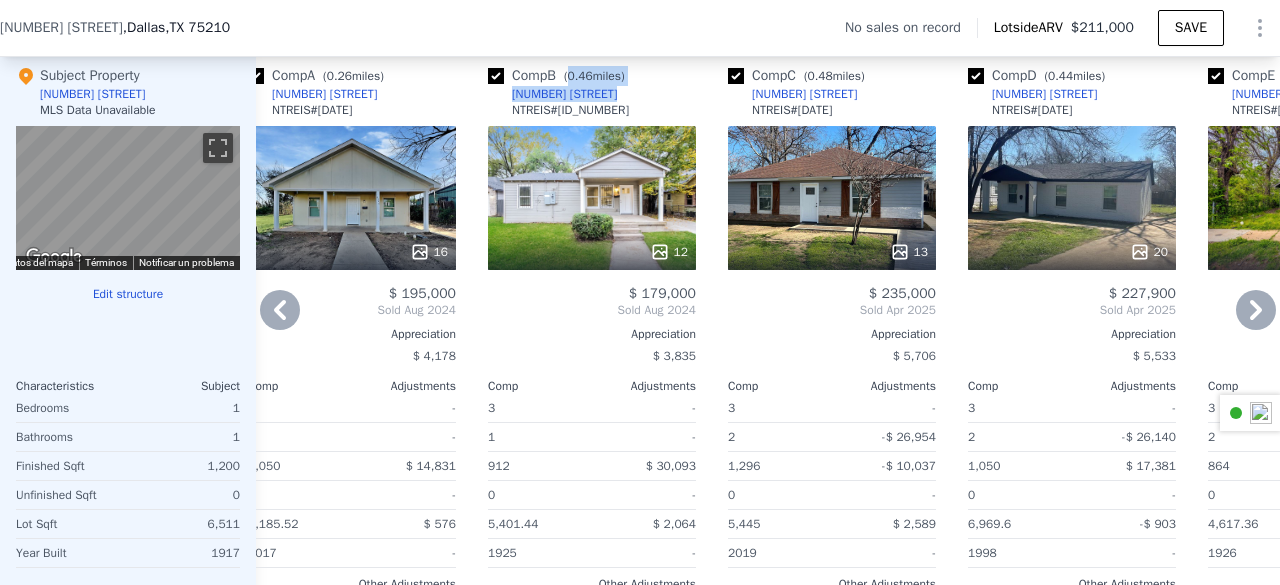 click on "Comp  B ( 0.46  miles) 3819 Pine St NTREIS  # 20529702" at bounding box center [592, 96] 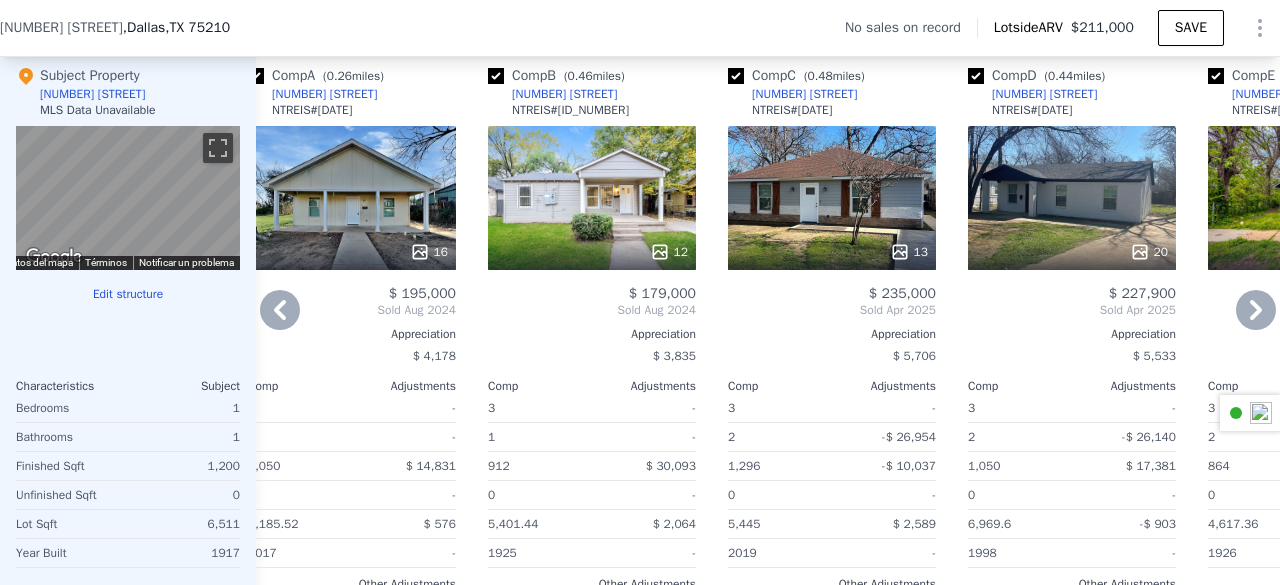 click on "Comp  B ( 0.46  miles) 3819 Pine St NTREIS  # 20529702" at bounding box center (592, 96) 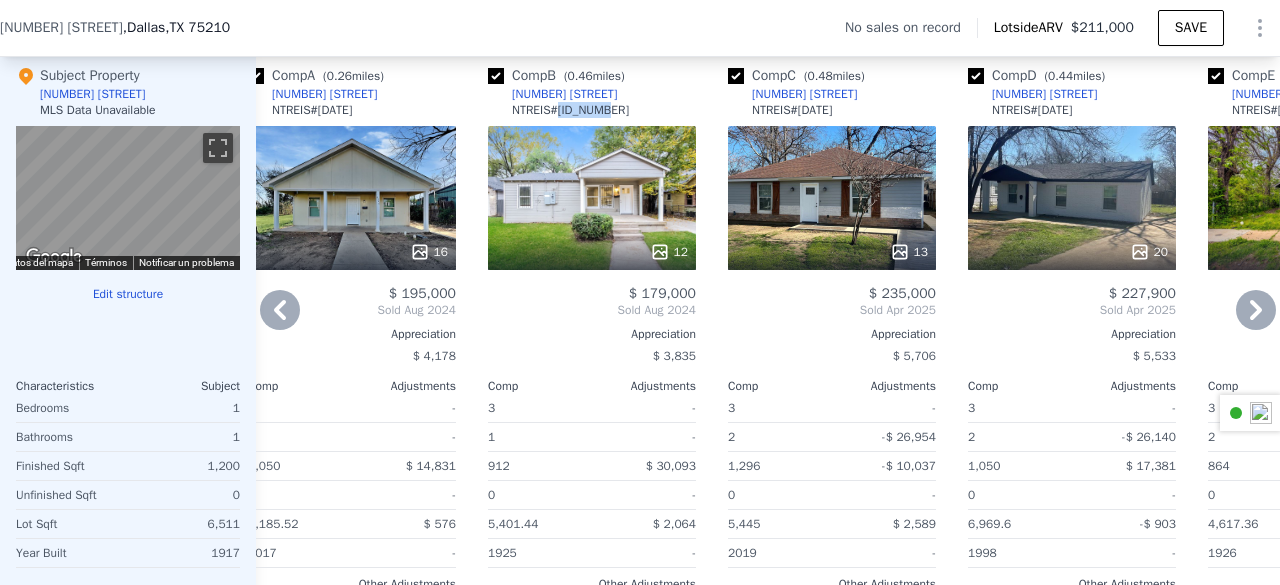 click on "Comp  B ( 0.46  miles) 3819 Pine St NTREIS  # 20529702" at bounding box center [592, 96] 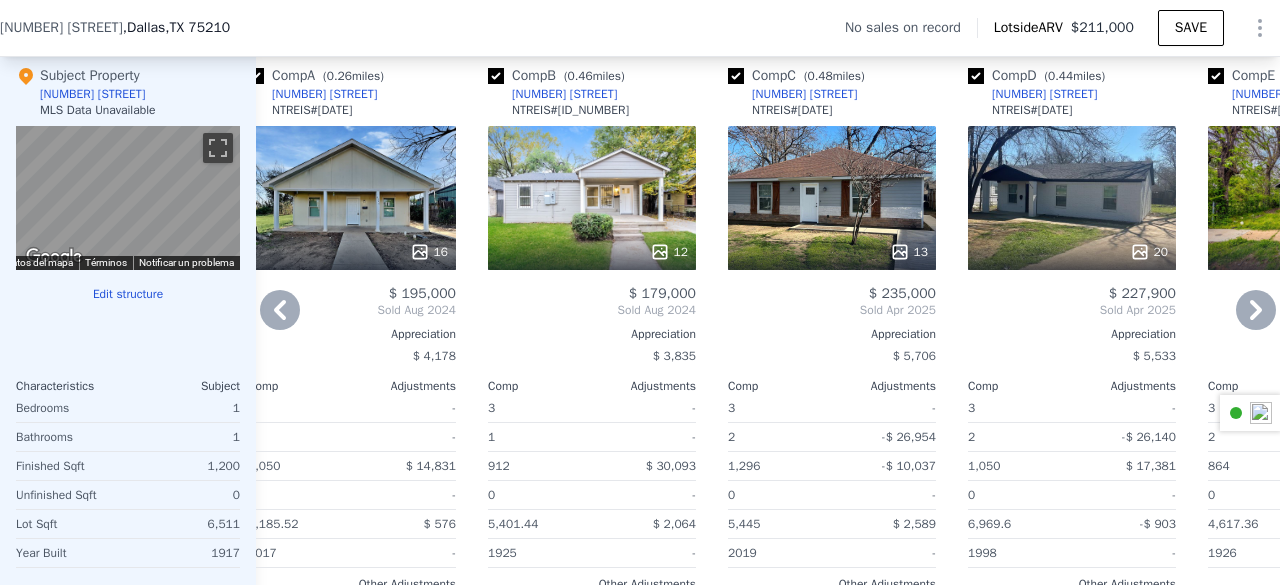 click on "Comp  B ( 0.46  miles) 3819 Pine St NTREIS  # 20529702" at bounding box center (592, 96) 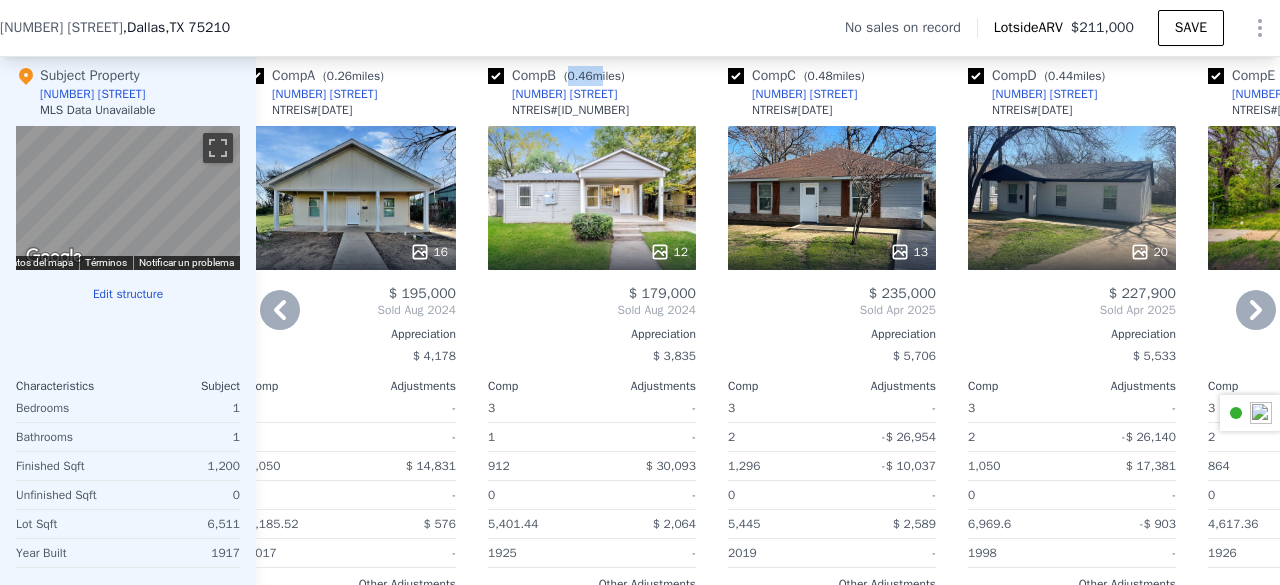 click on "Comp  B ( 0.46  miles) 3819 Pine St NTREIS  # 20529702" at bounding box center (592, 96) 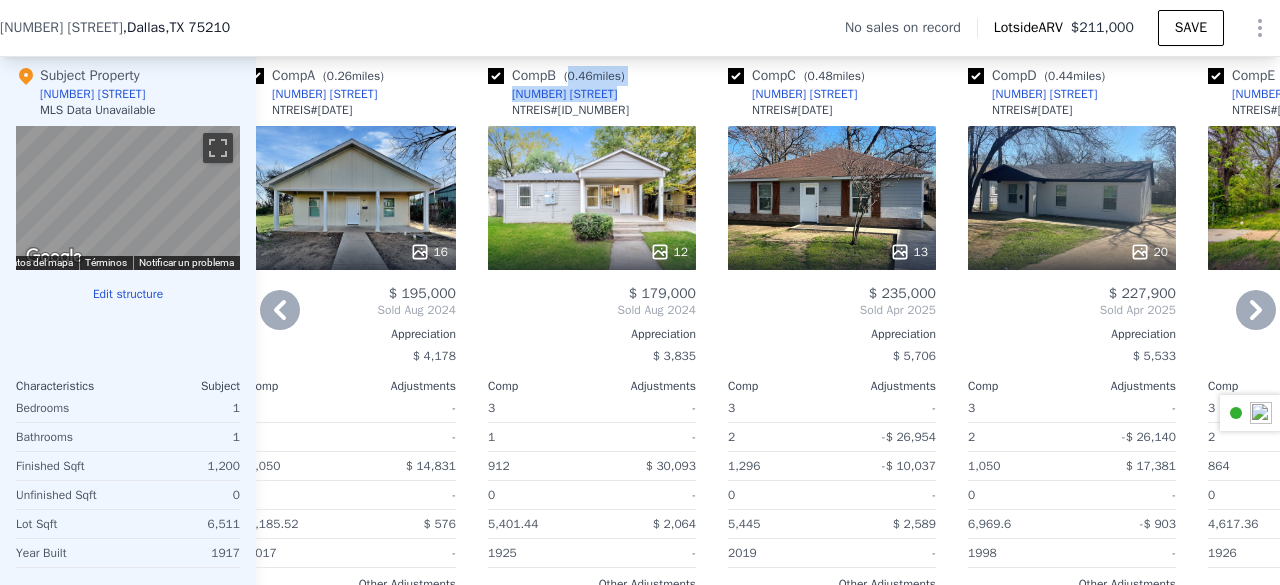 click on "Comp  B ( 0.46  miles) 3819 Pine St NTREIS  # 20529702" at bounding box center (592, 96) 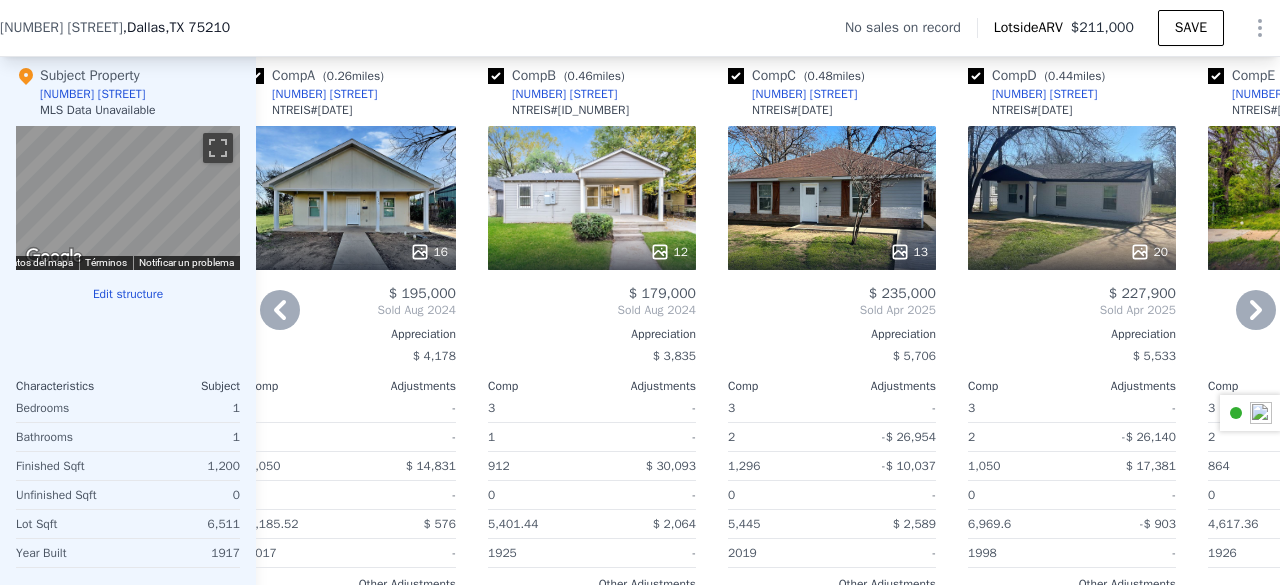 click on "3819 Pine St" at bounding box center (552, 94) 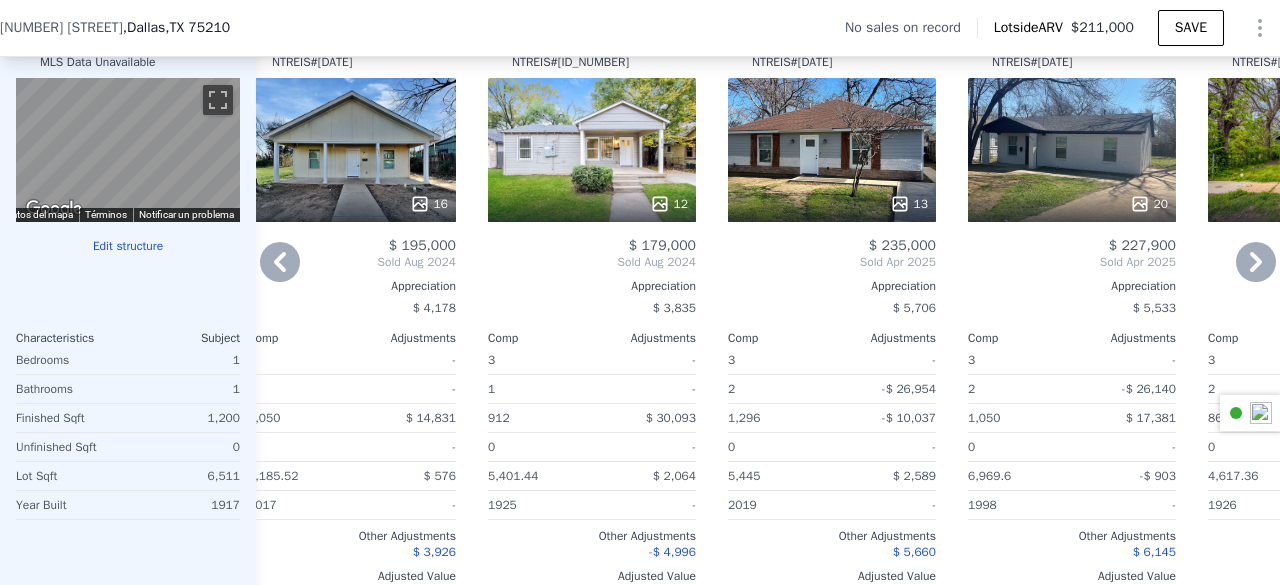 scroll, scrollTop: 1996, scrollLeft: 0, axis: vertical 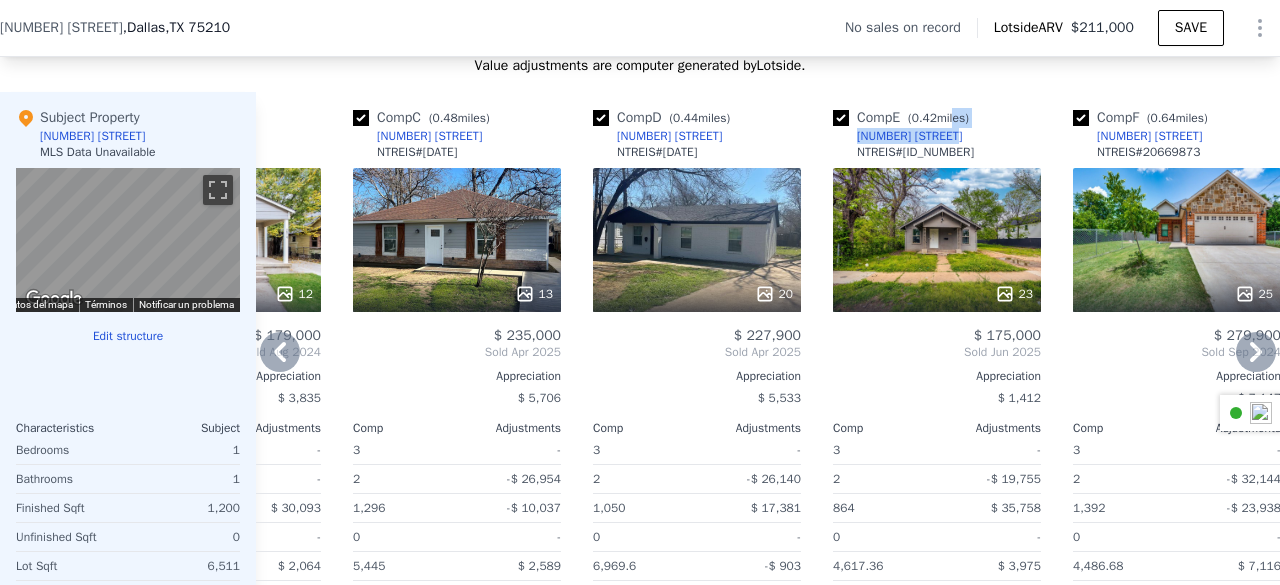 drag, startPoint x: 954, startPoint y: 149, endPoint x: 939, endPoint y: 148, distance: 15.033297 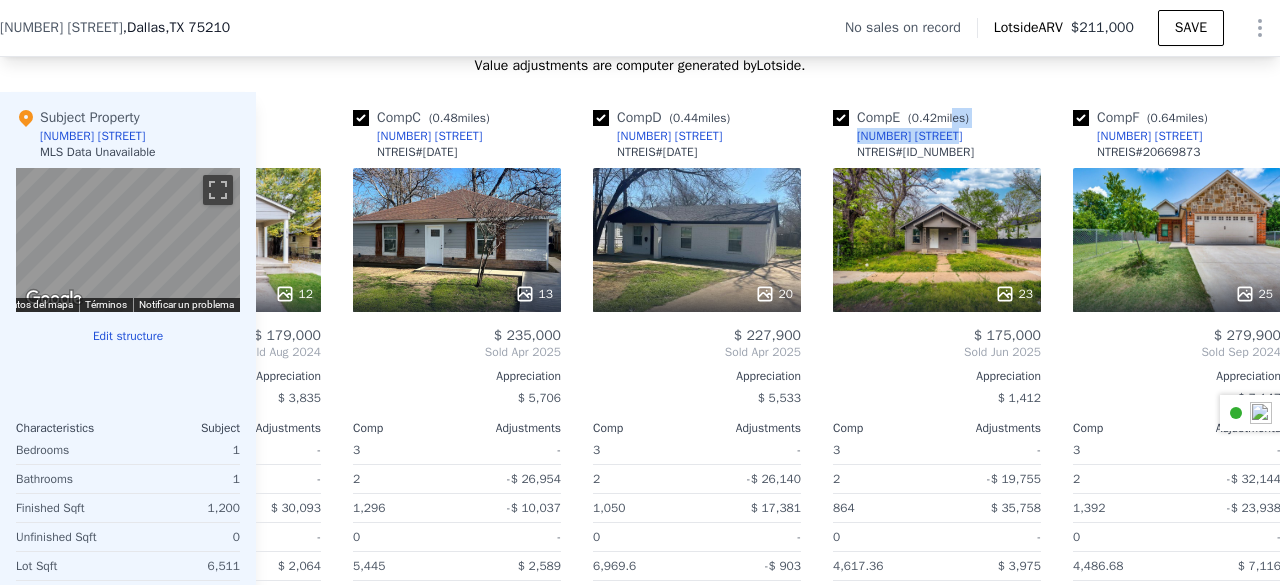 copy on "les) 1608 Caldwell St" 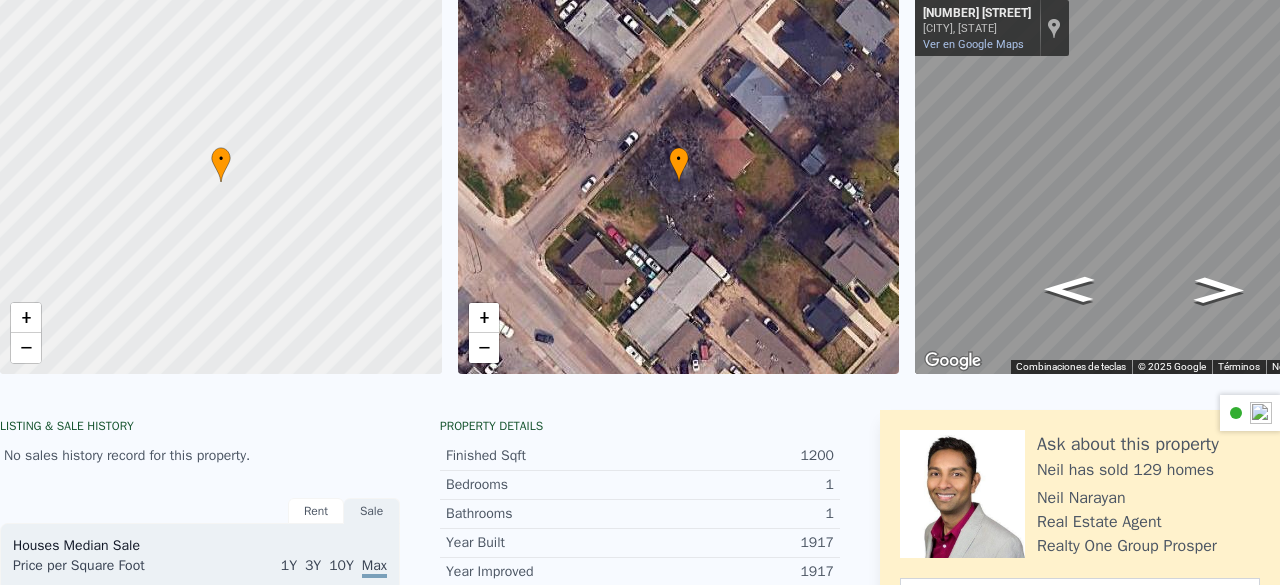 scroll, scrollTop: 0, scrollLeft: 0, axis: both 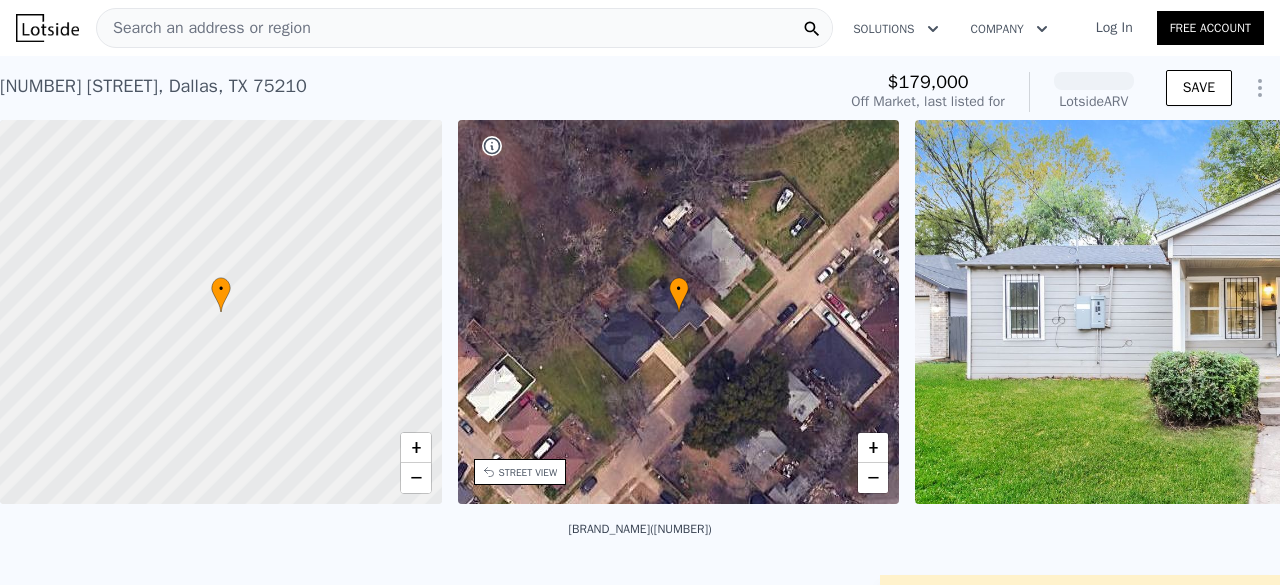 click on "3819 Pine St ,   Dallas ,   TX   75210" at bounding box center [153, 86] 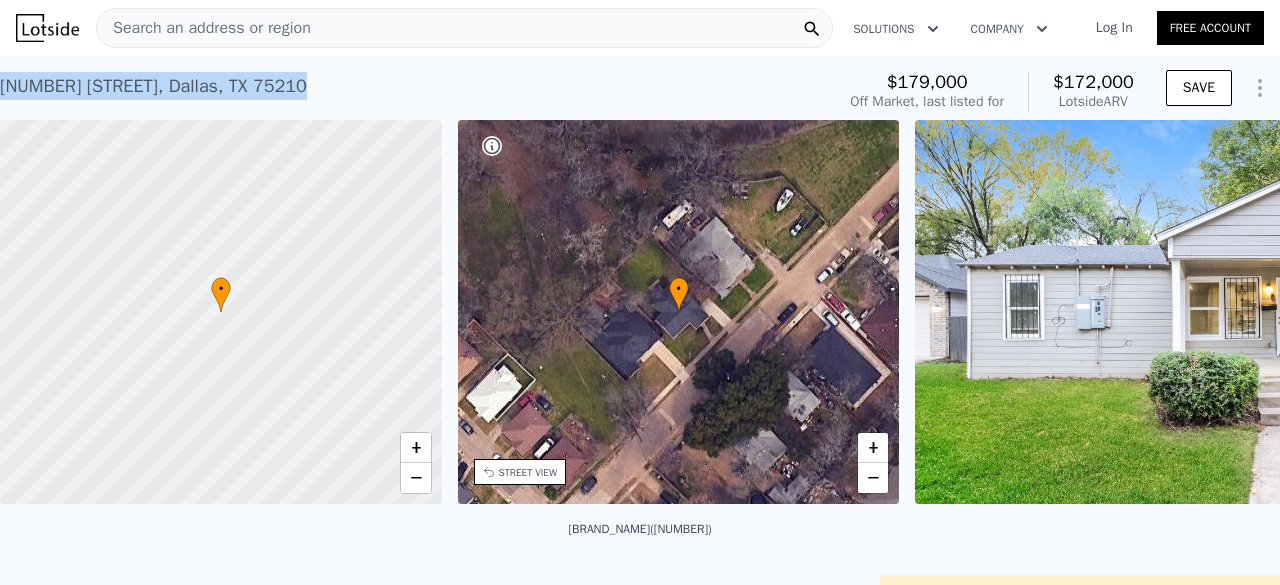 copy on "3819 Pine St ,   Dallas ,   TX   75210 No sales on record (~ARV  $172k )" 